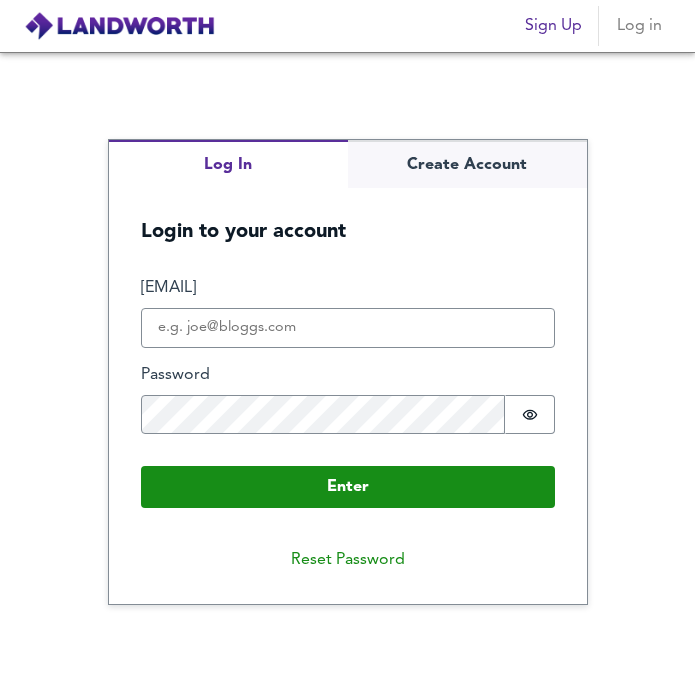 scroll, scrollTop: 0, scrollLeft: 0, axis: both 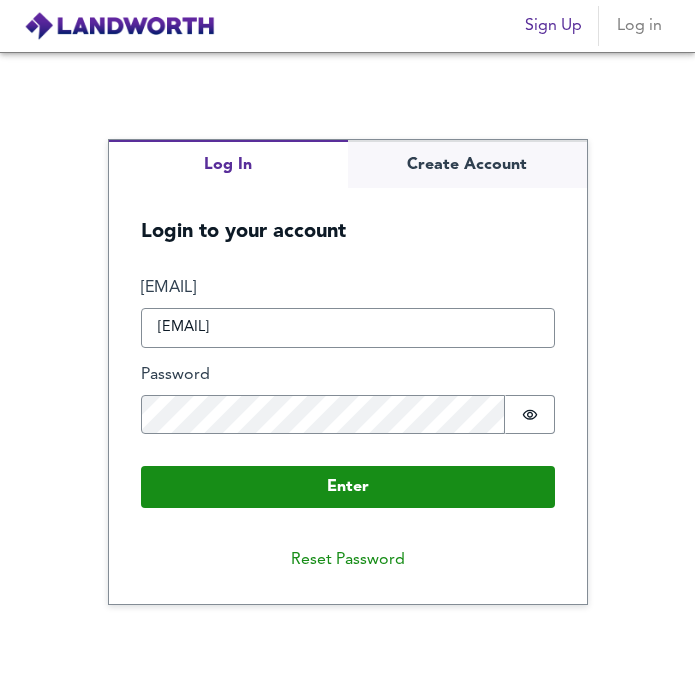 type on "[EMAIL]" 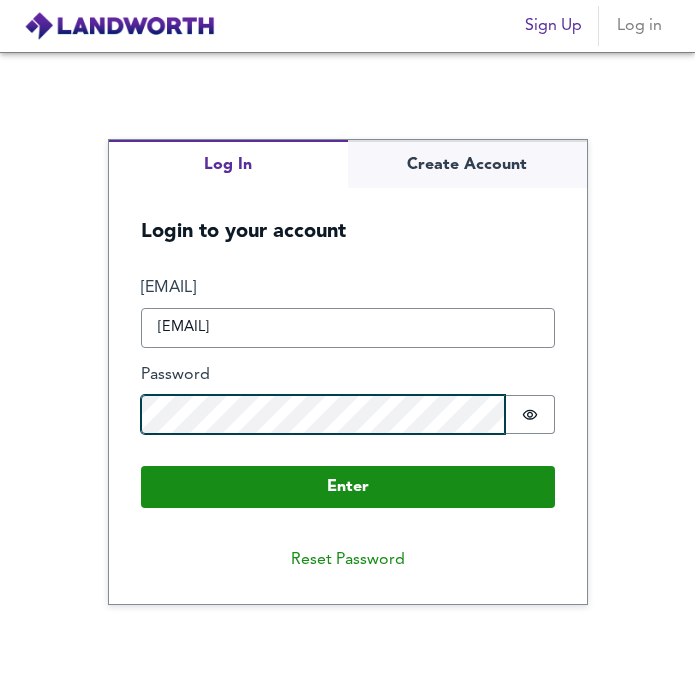 click at bounding box center [0, 691] 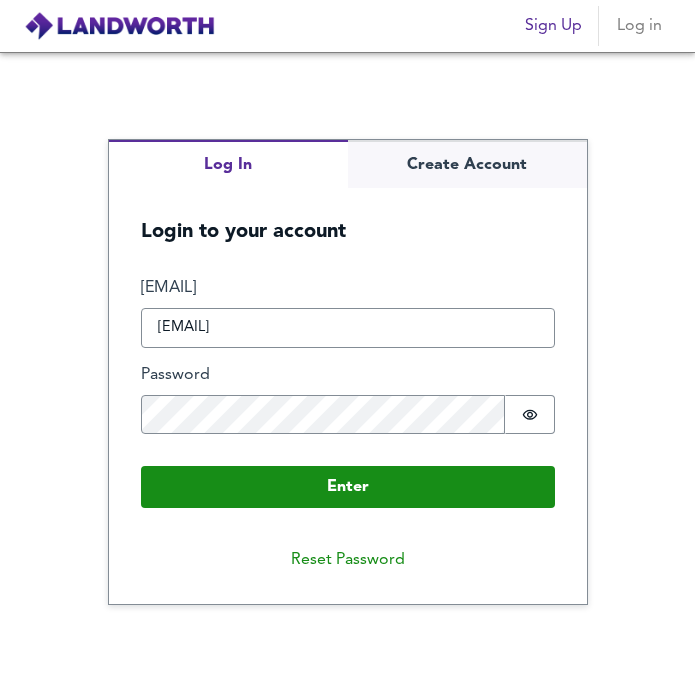 click on "Password" at bounding box center (348, 375) 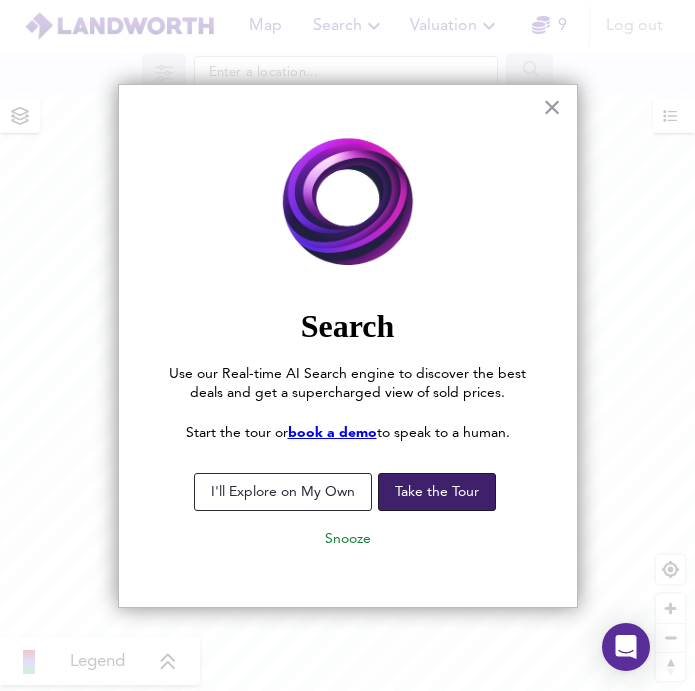 click on "Take the Tour" at bounding box center (437, 492) 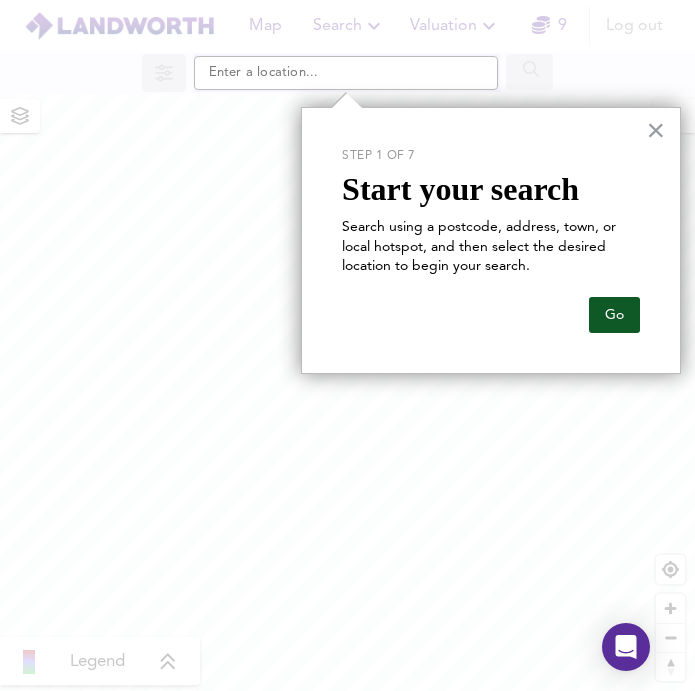 click on "Go" at bounding box center (614, 315) 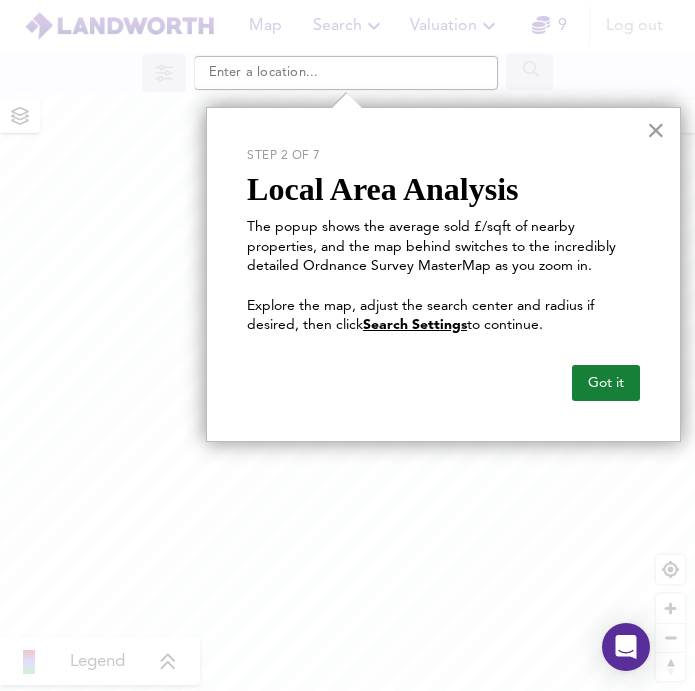 click on "The popup shows the average sold £/sqft of nearby properties, and the map behind switches to the incredibly detailed Ordnance Survey MasterMap as you zoom in." at bounding box center (443, 247) 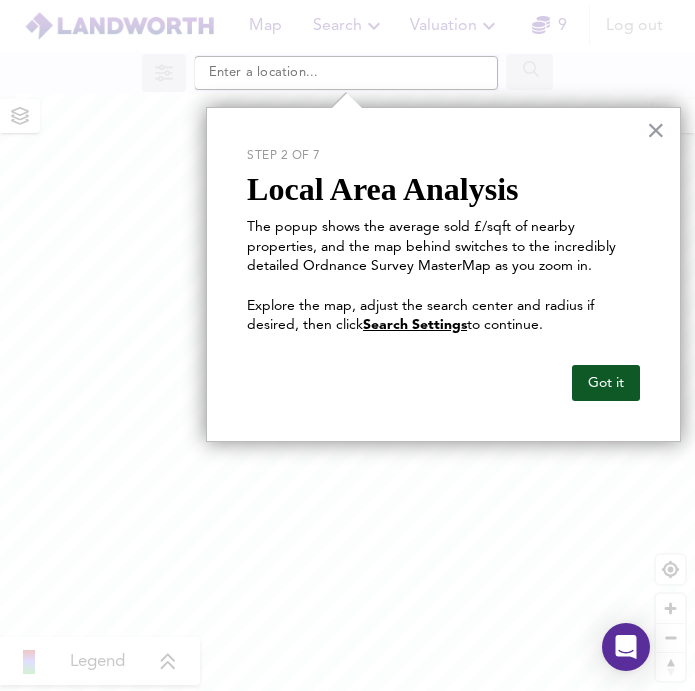 click on "Got it" at bounding box center [606, 383] 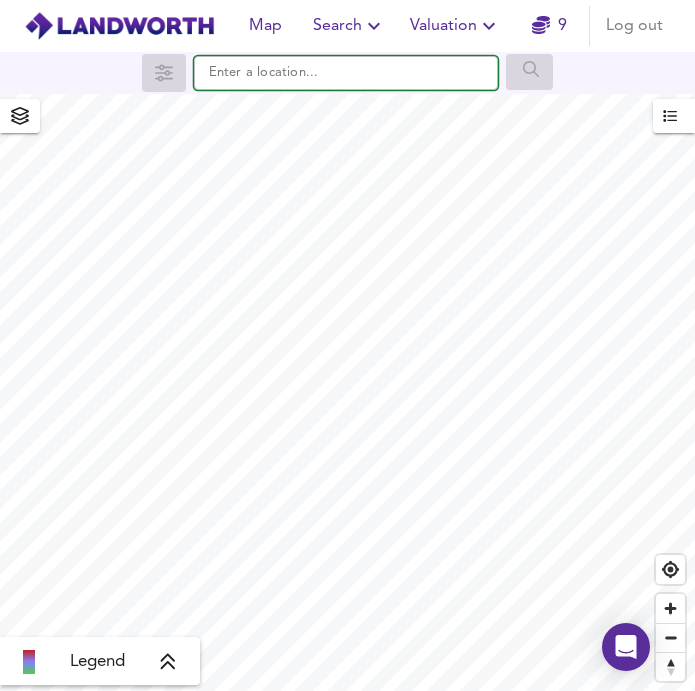click at bounding box center (346, 73) 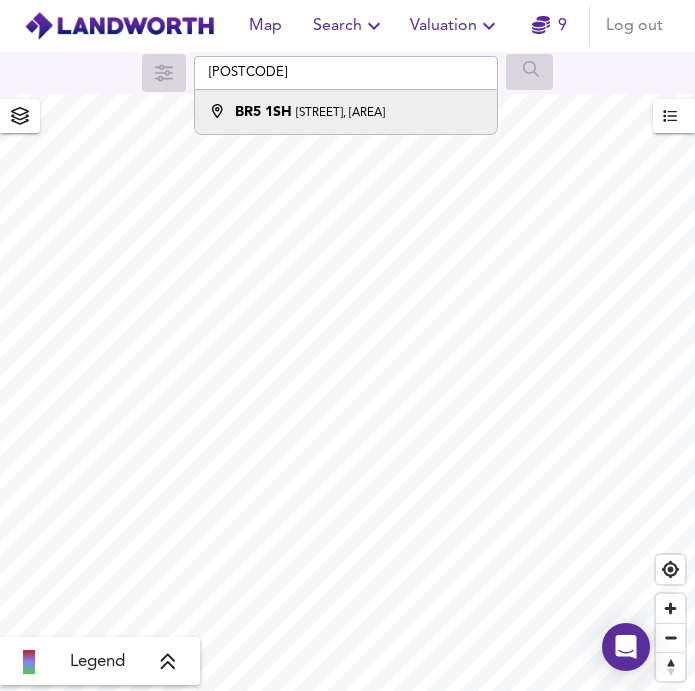click on "Beckford Drive, Orpington" at bounding box center (340, 113) 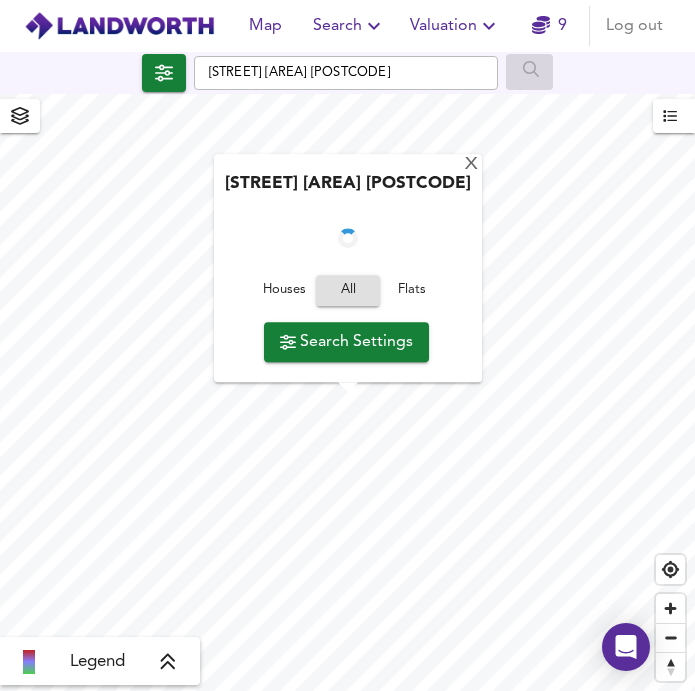 checkbox on "false" 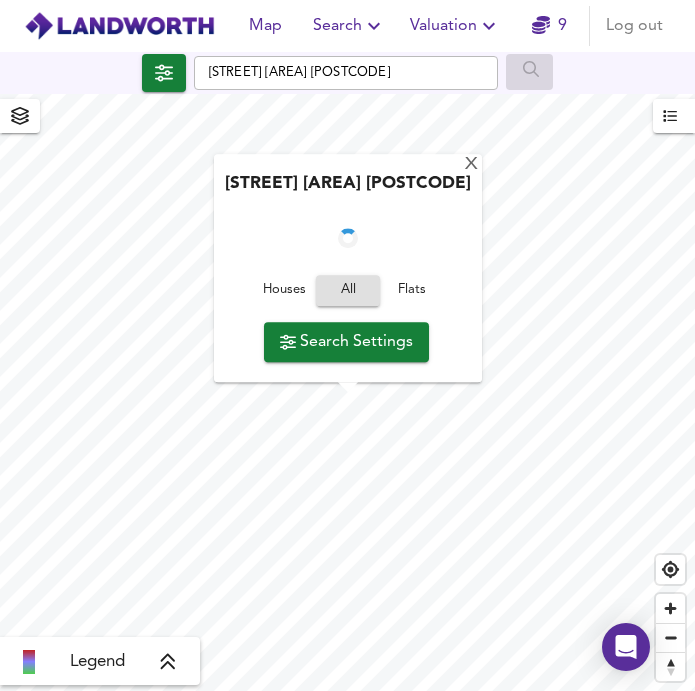 checkbox on "true" 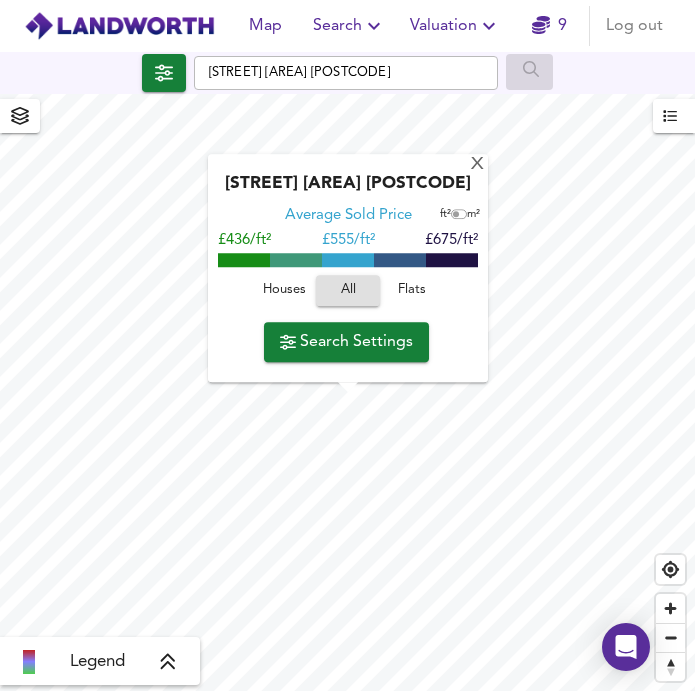 click 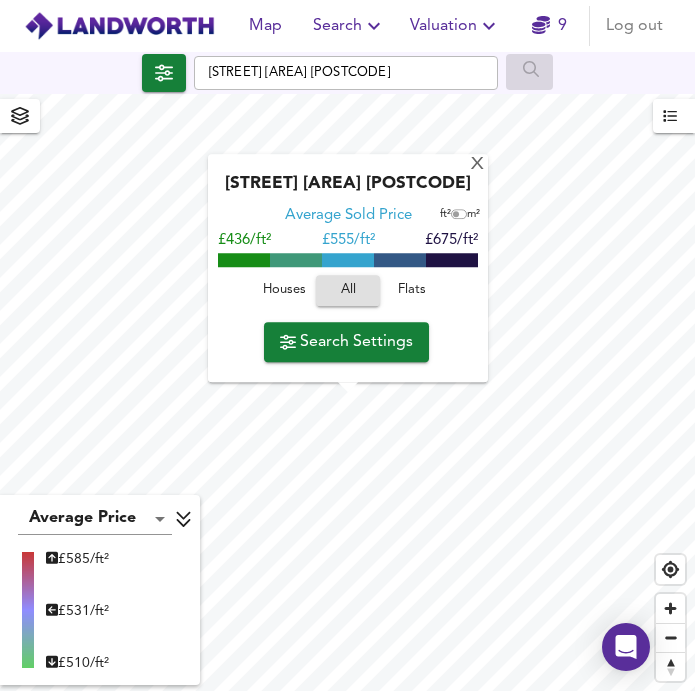 click on "Houses" at bounding box center (284, 290) 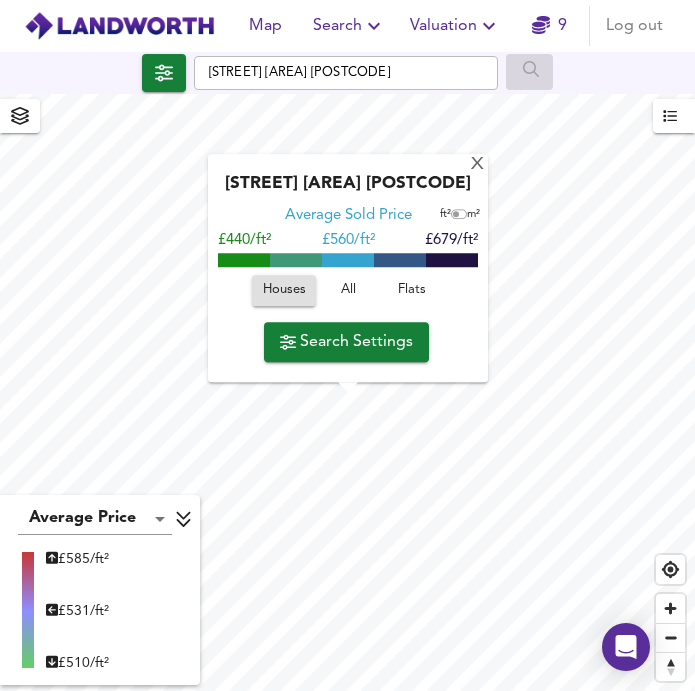 click at bounding box center (456, 215) 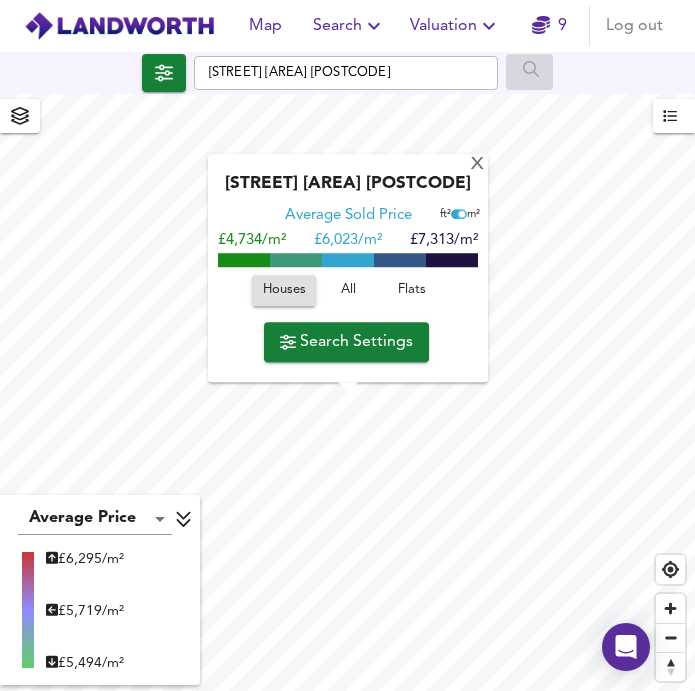 click at bounding box center (462, 215) 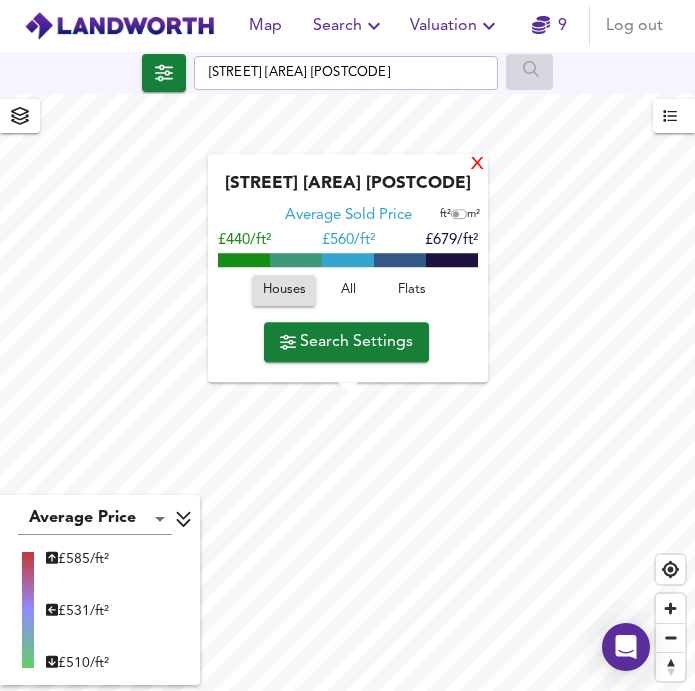 click on "X" at bounding box center (477, 165) 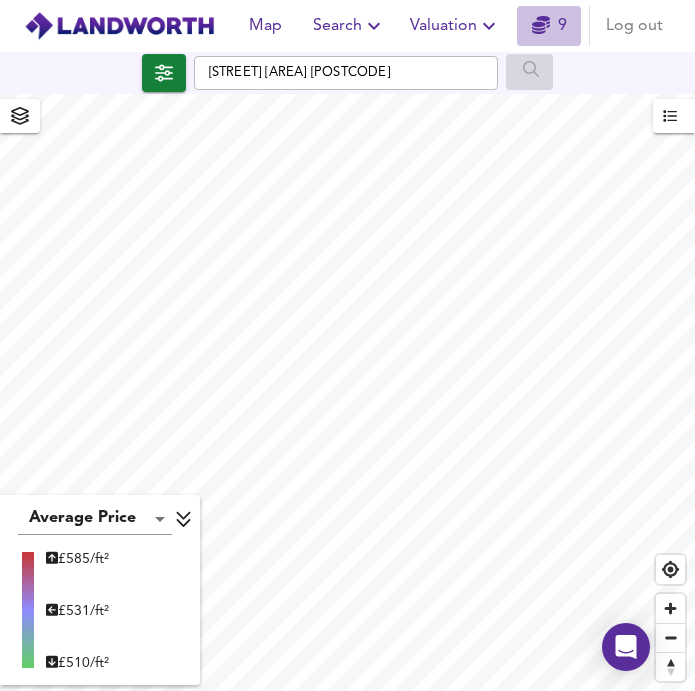 click 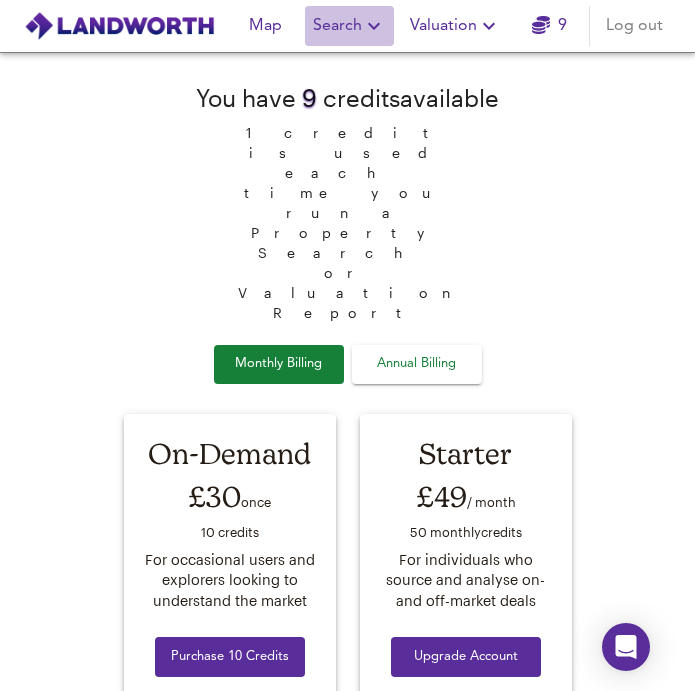 click on "Search" at bounding box center [349, 26] 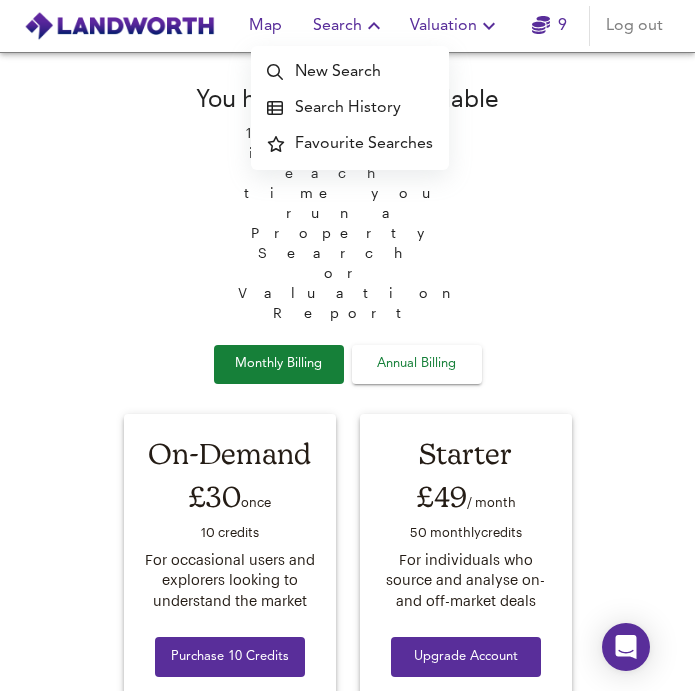 click on "Valuation" at bounding box center (455, 26) 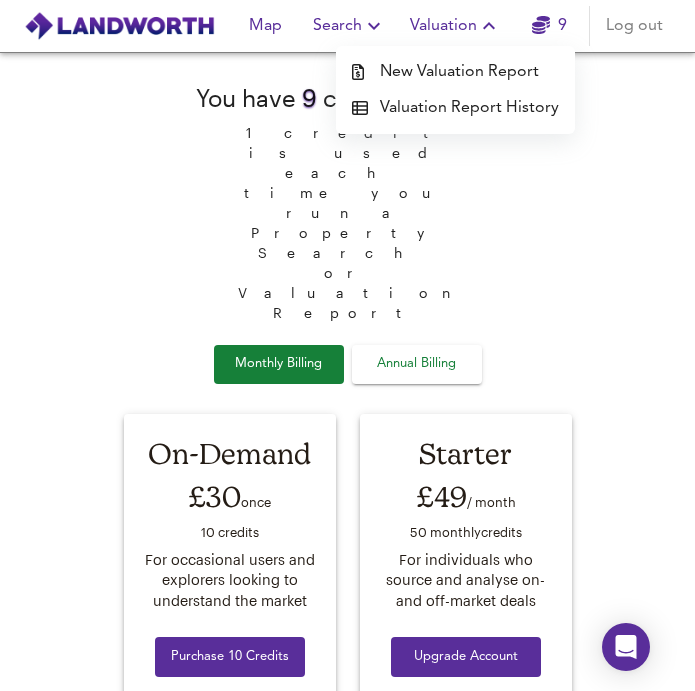 click on "New Valuation Report" at bounding box center [455, 72] 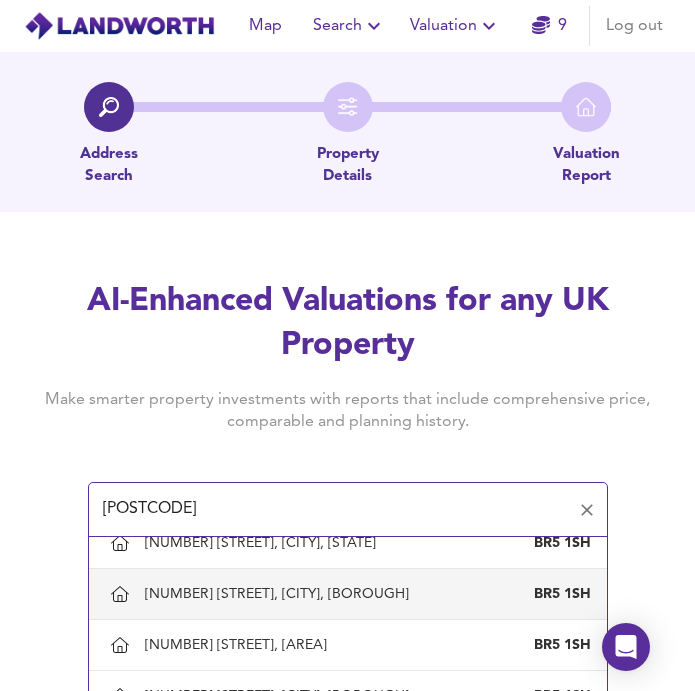 scroll, scrollTop: 695, scrollLeft: 0, axis: vertical 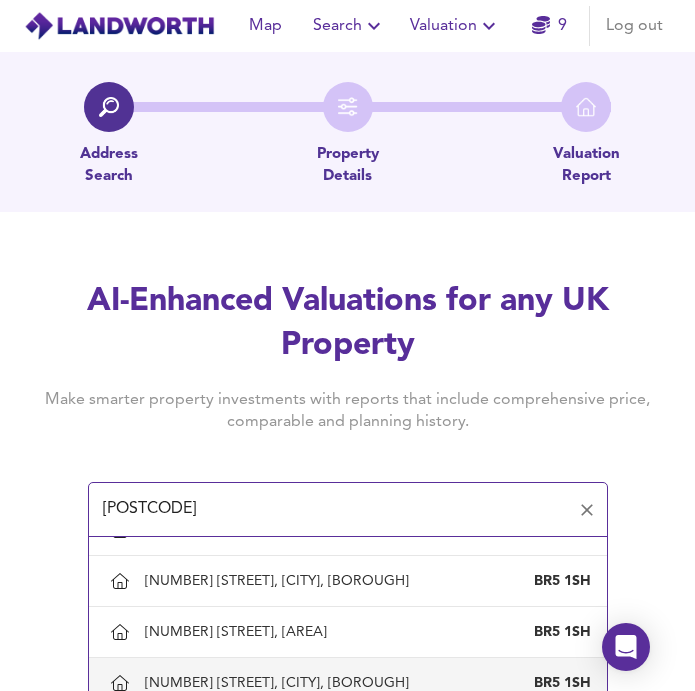 click on "16 Beckford Drive, Orpington, Bromley" at bounding box center (281, 683) 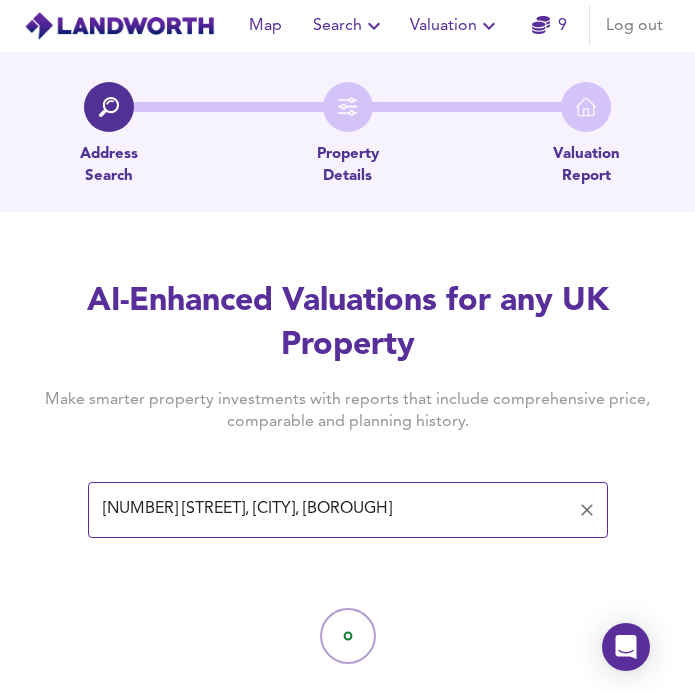 scroll, scrollTop: 46, scrollLeft: 0, axis: vertical 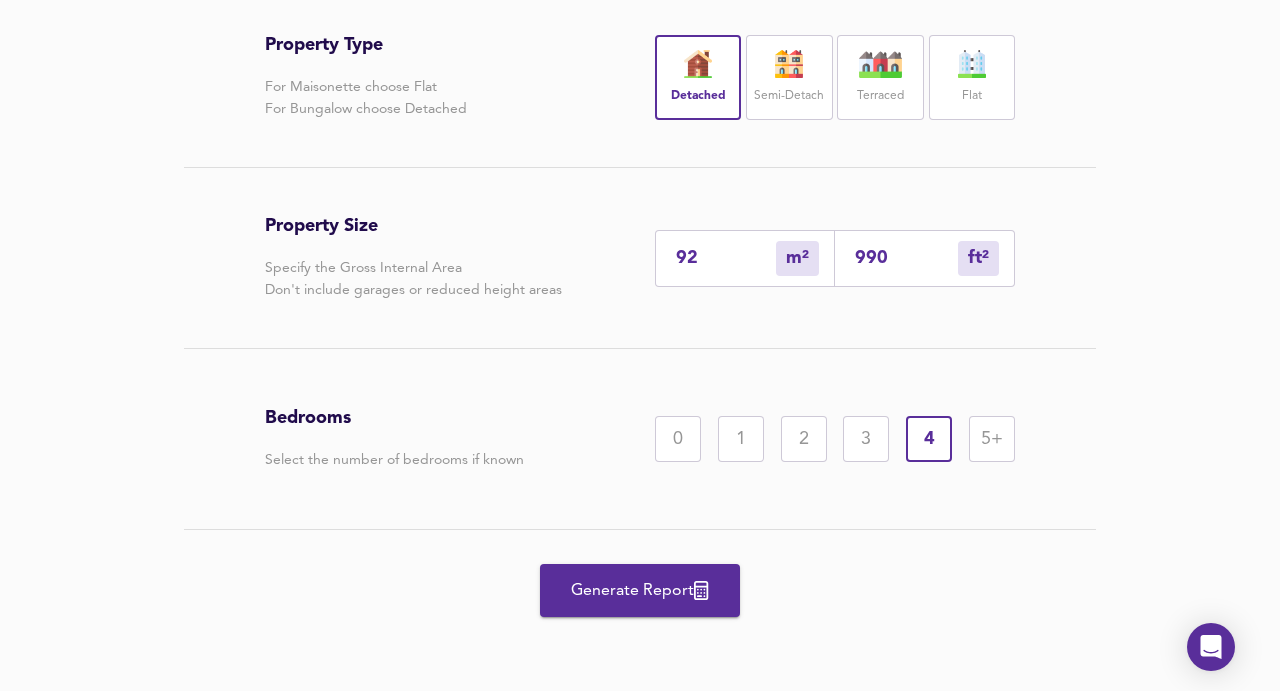 click on "92" at bounding box center (726, 258) 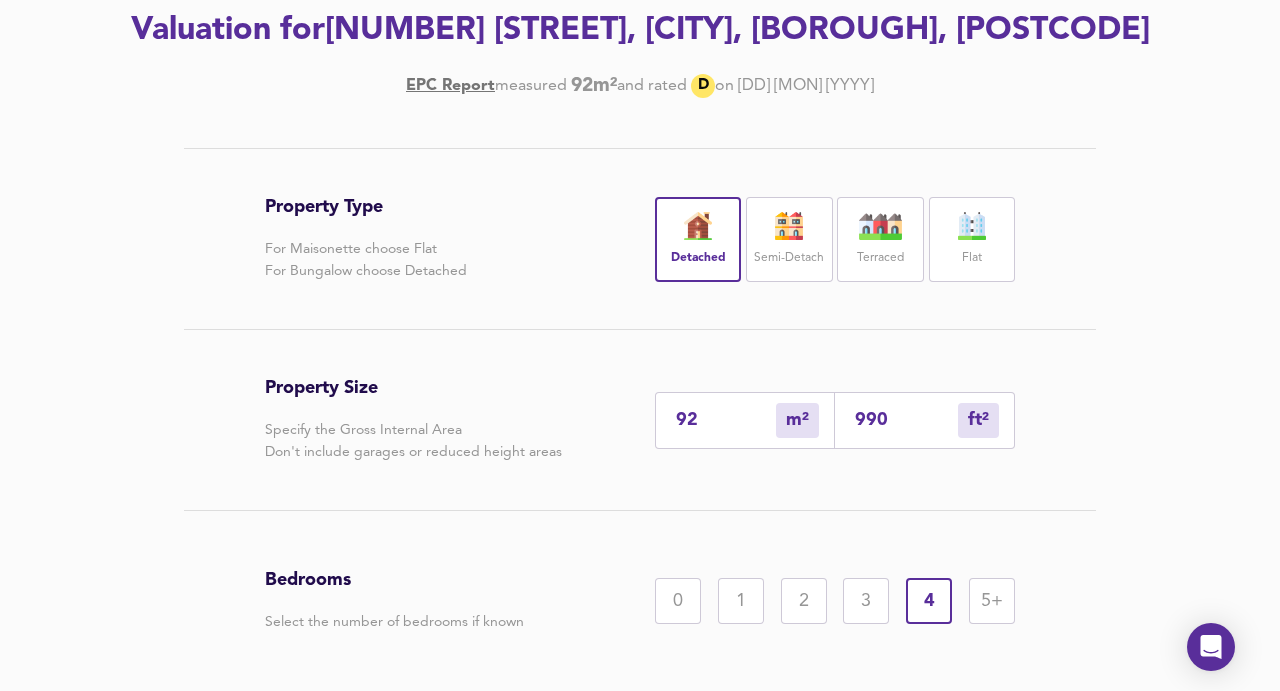 scroll, scrollTop: 313, scrollLeft: 0, axis: vertical 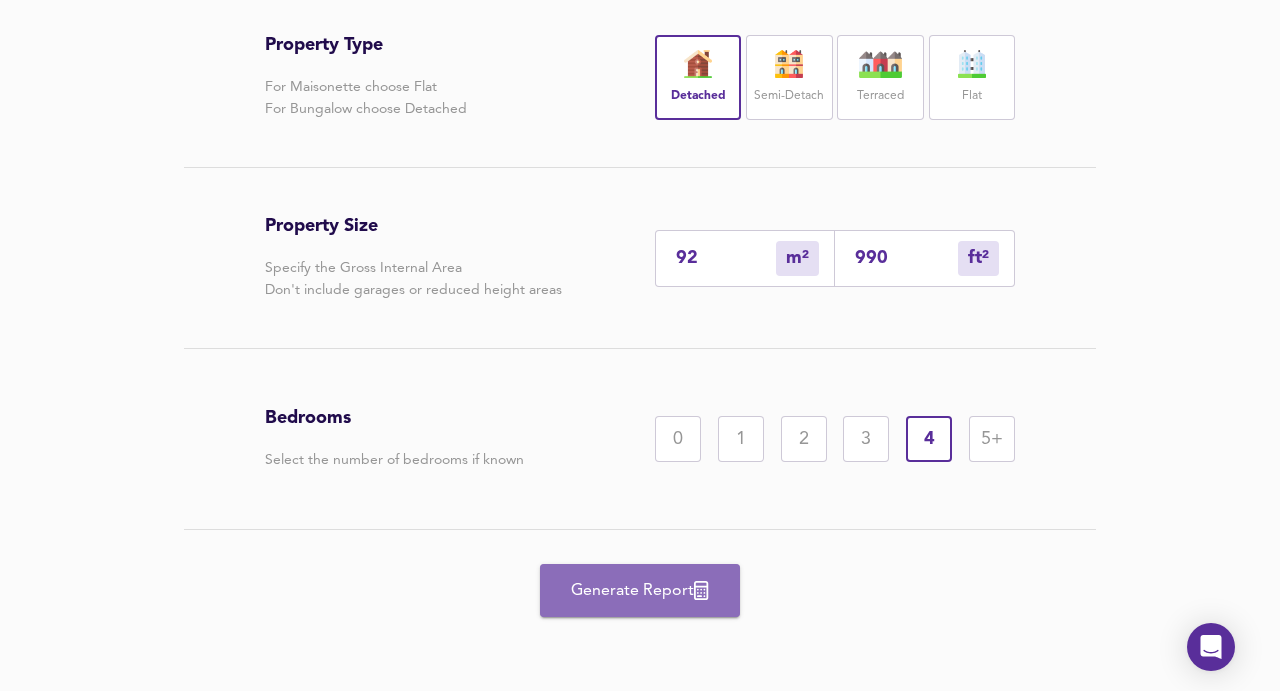 click on "Generate Report" at bounding box center [640, 591] 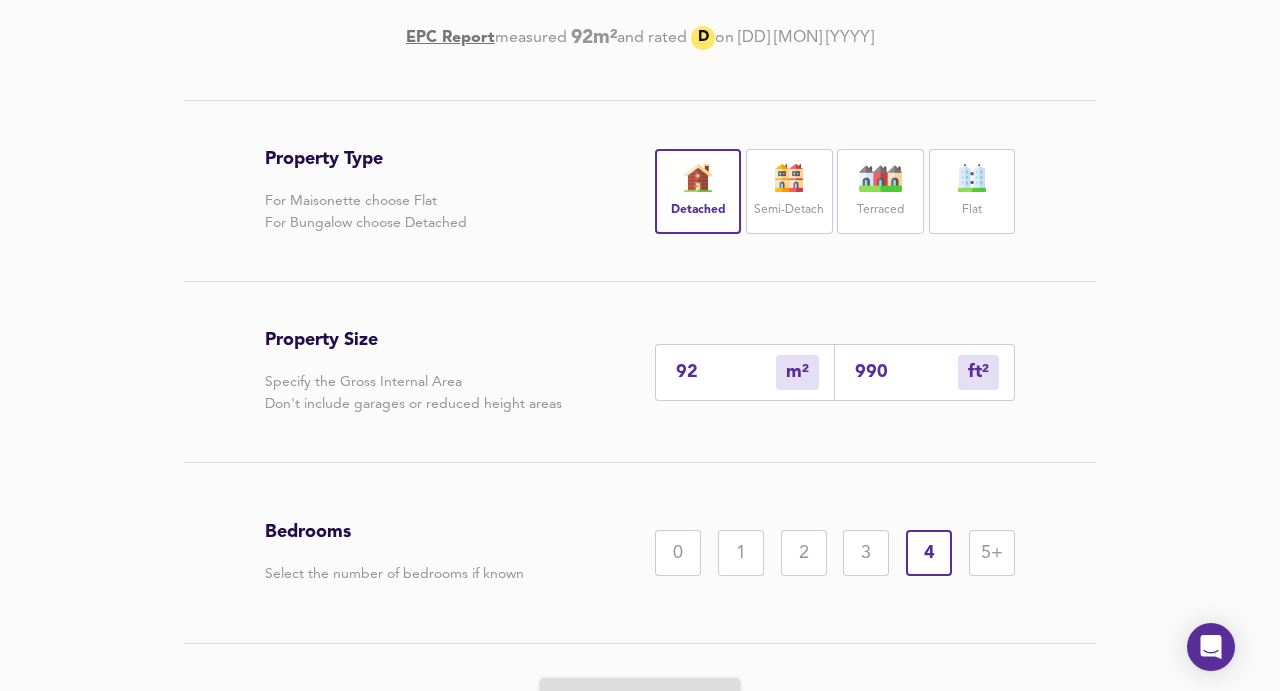 scroll, scrollTop: 428, scrollLeft: 0, axis: vertical 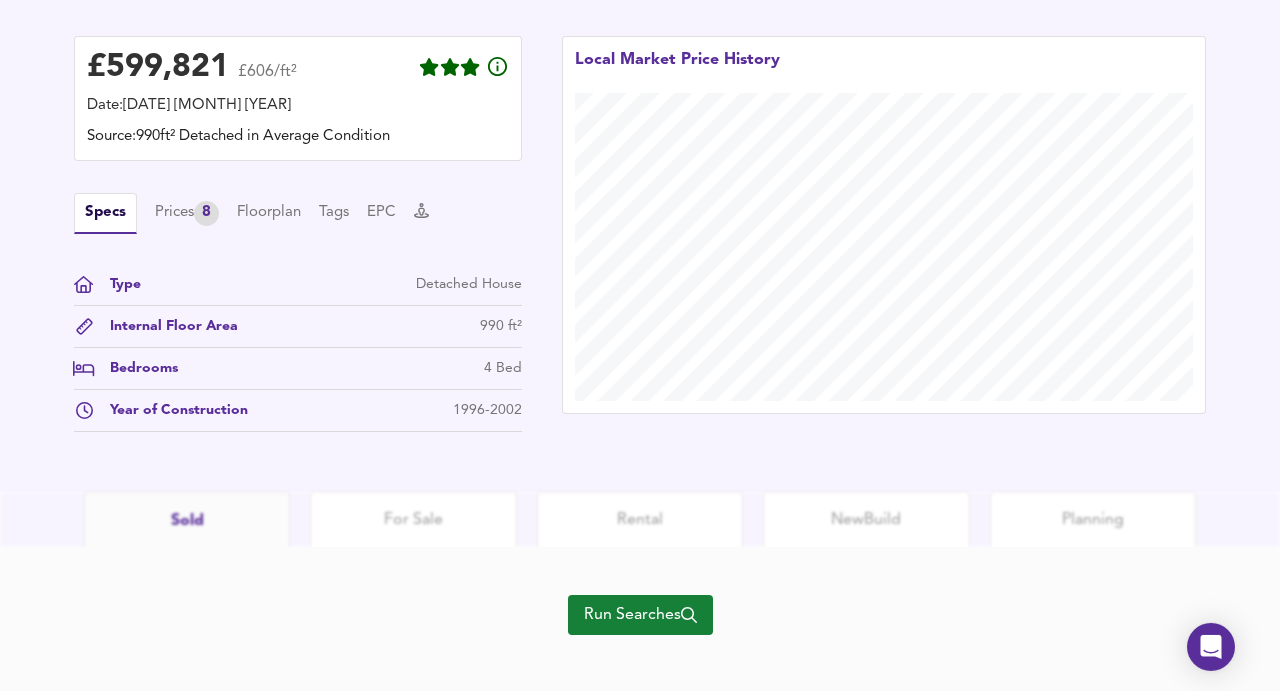 click on "Specs Prices   8 Floorplan Tags EPC" at bounding box center [298, 213] 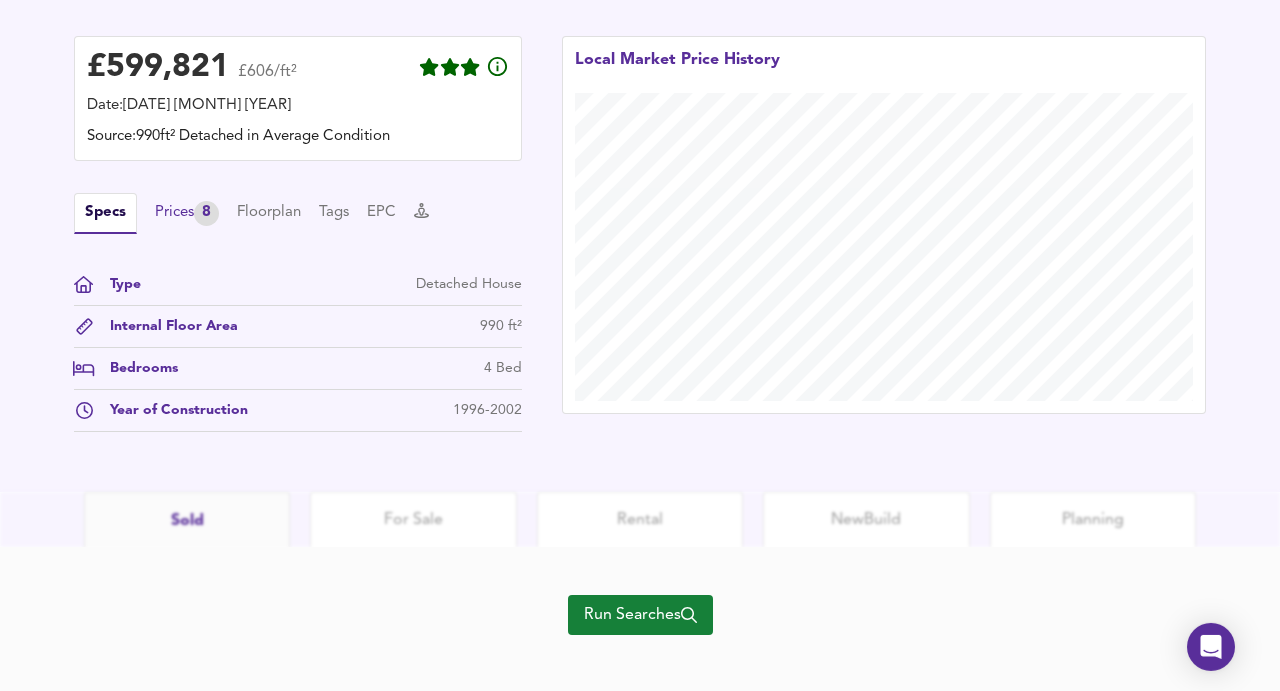 click on "Prices   8" at bounding box center (187, 213) 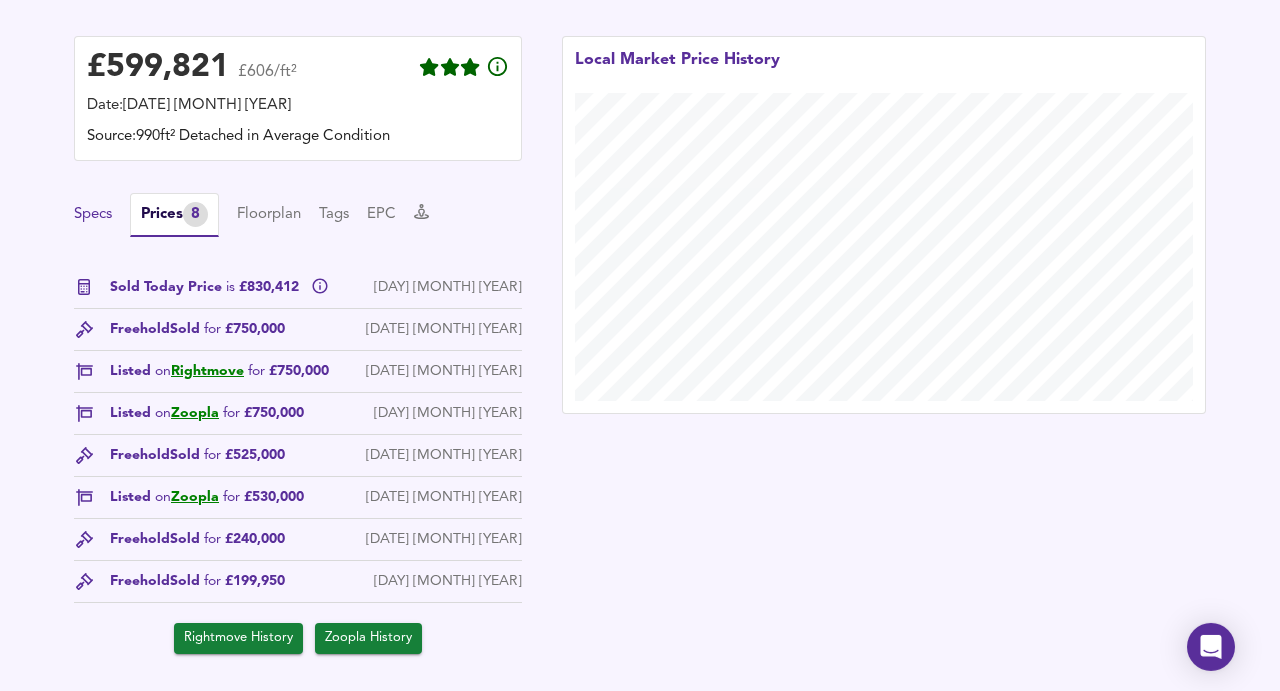 click on "Specs" at bounding box center [93, 215] 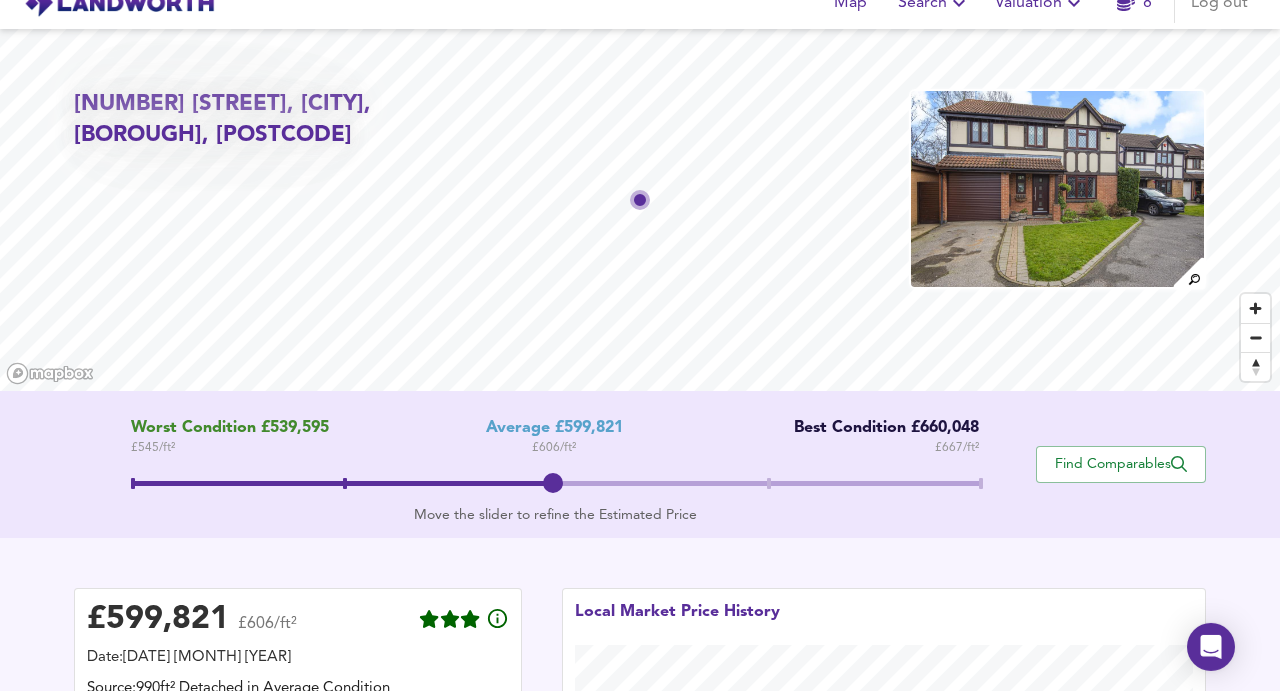 scroll, scrollTop: 0, scrollLeft: 0, axis: both 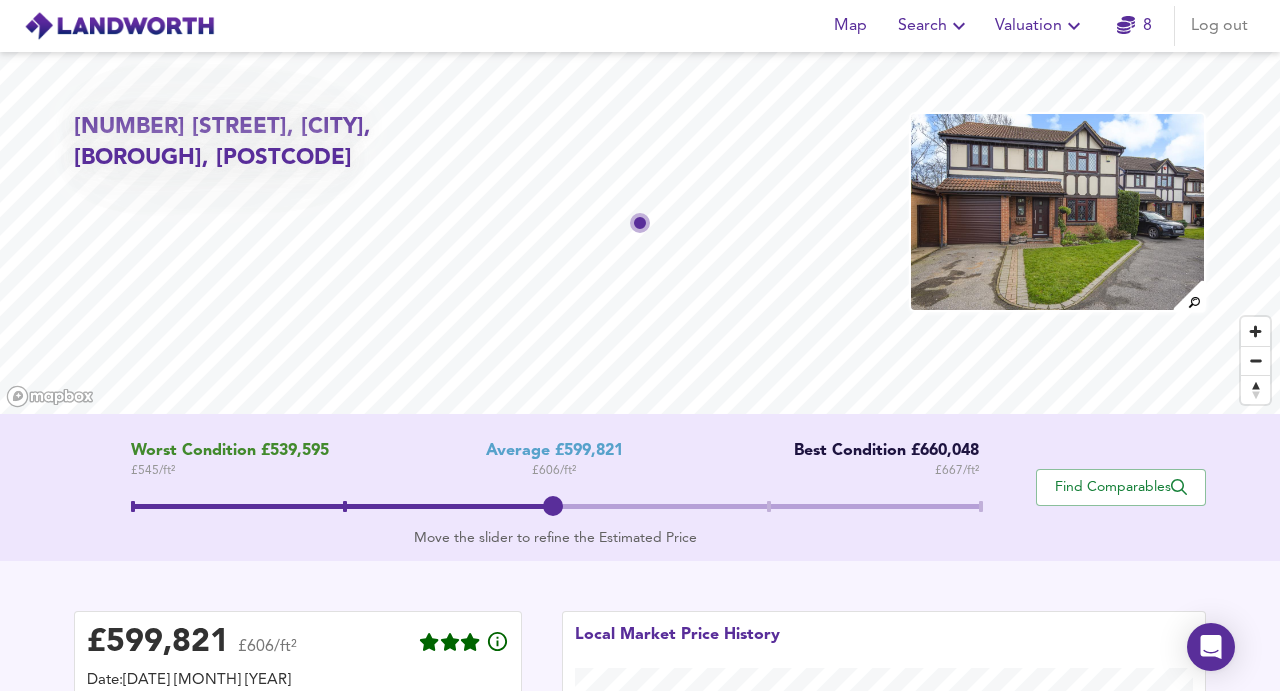 type 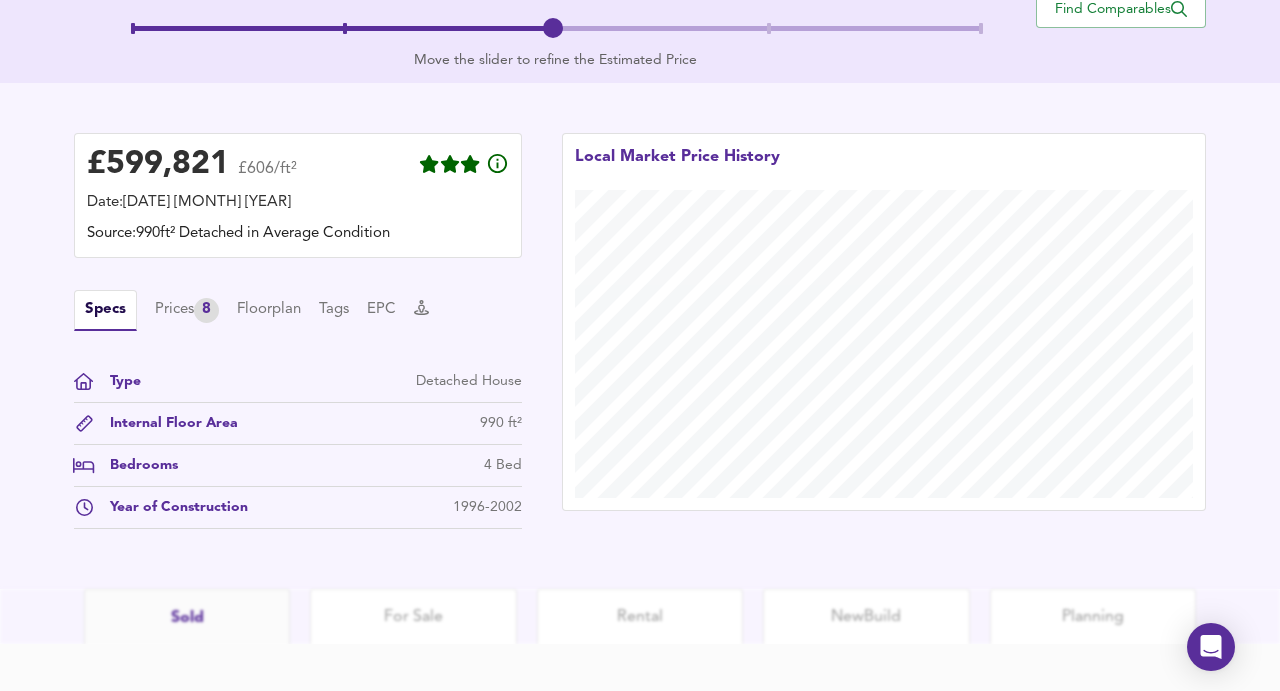 scroll, scrollTop: 589, scrollLeft: 0, axis: vertical 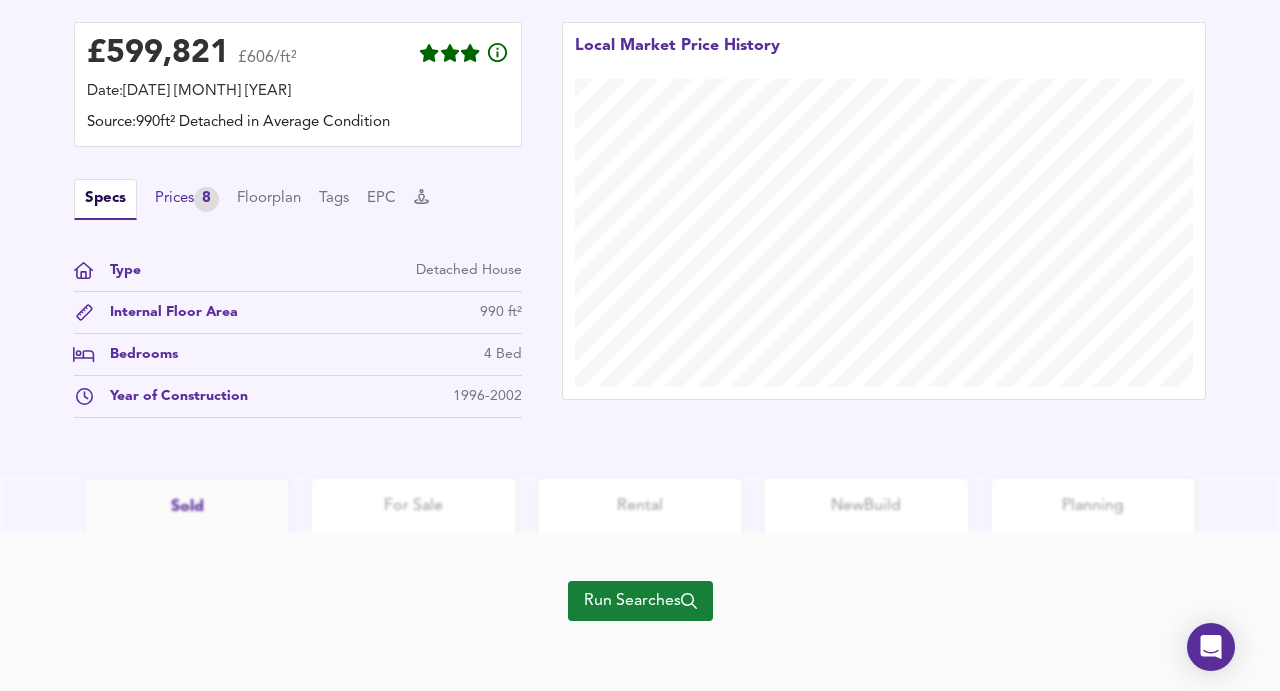 click on "Prices   8" at bounding box center [187, 199] 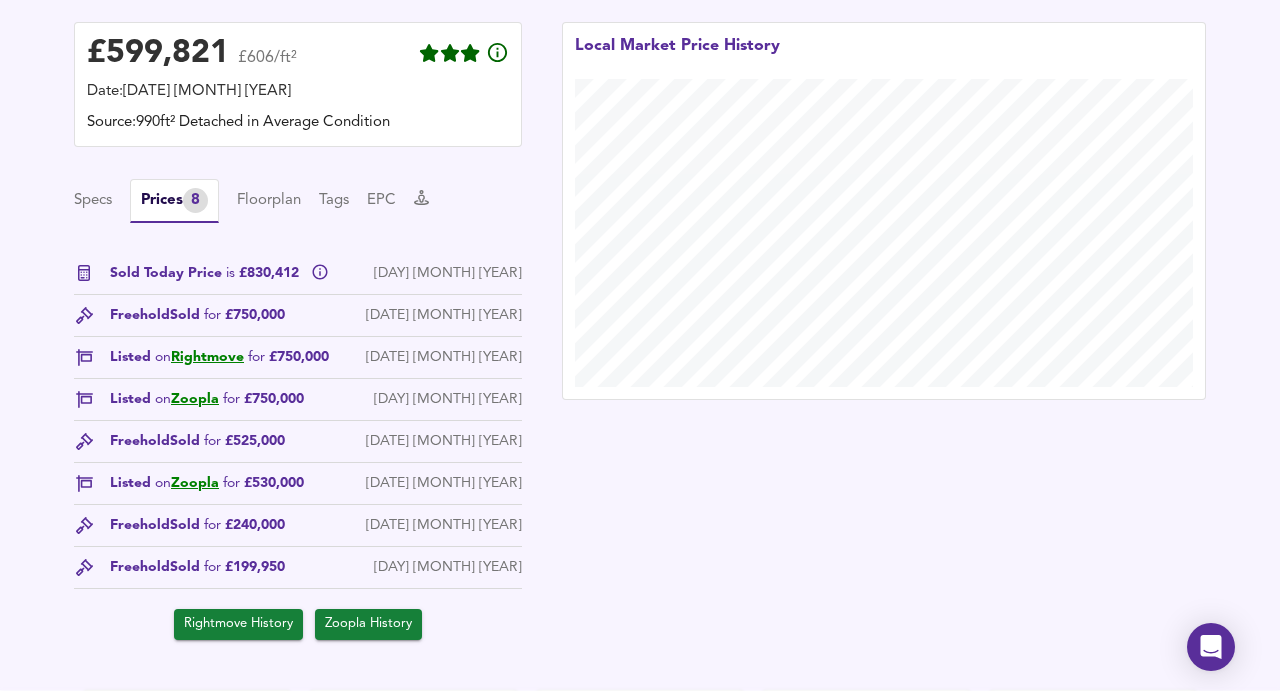type 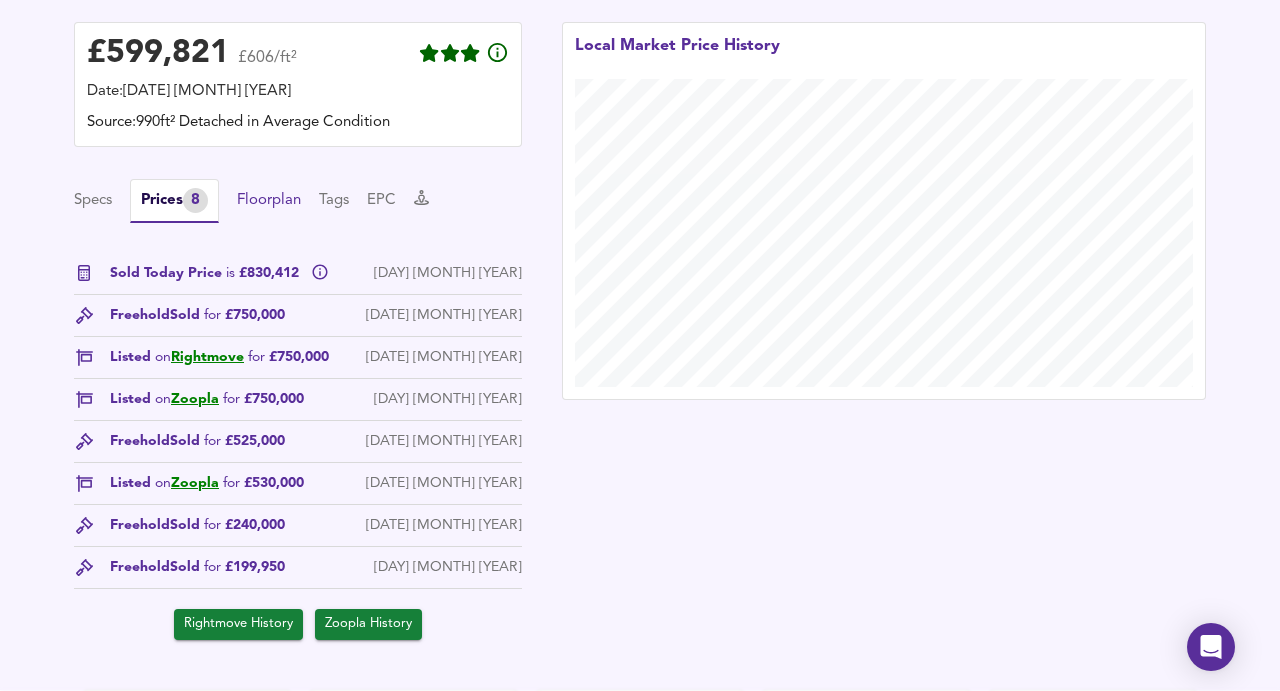 click on "Floorplan" at bounding box center [269, 201] 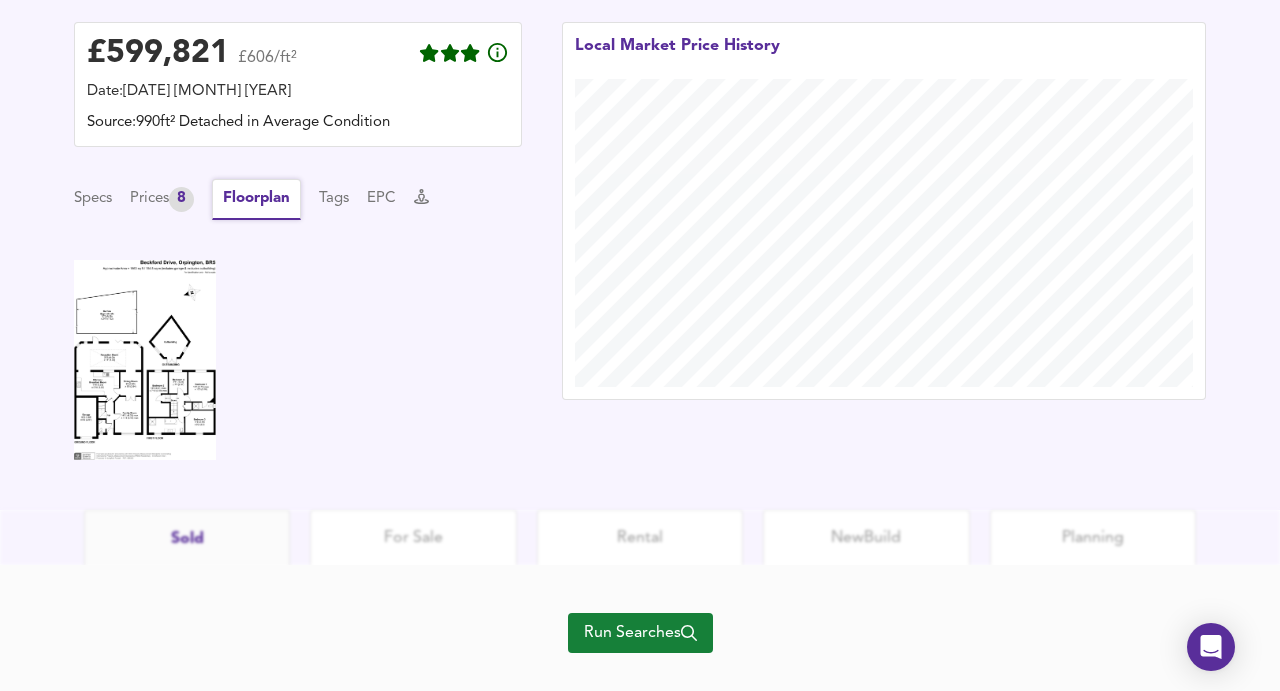 type 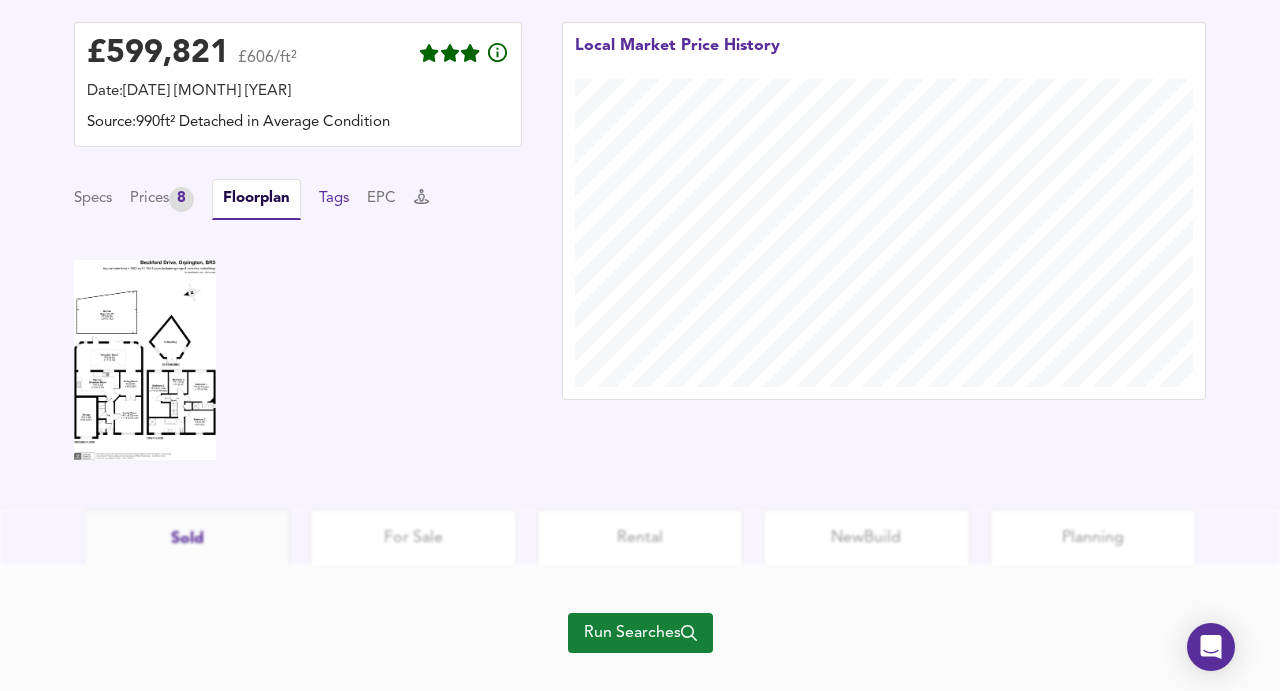 click on "Tags" at bounding box center (334, 199) 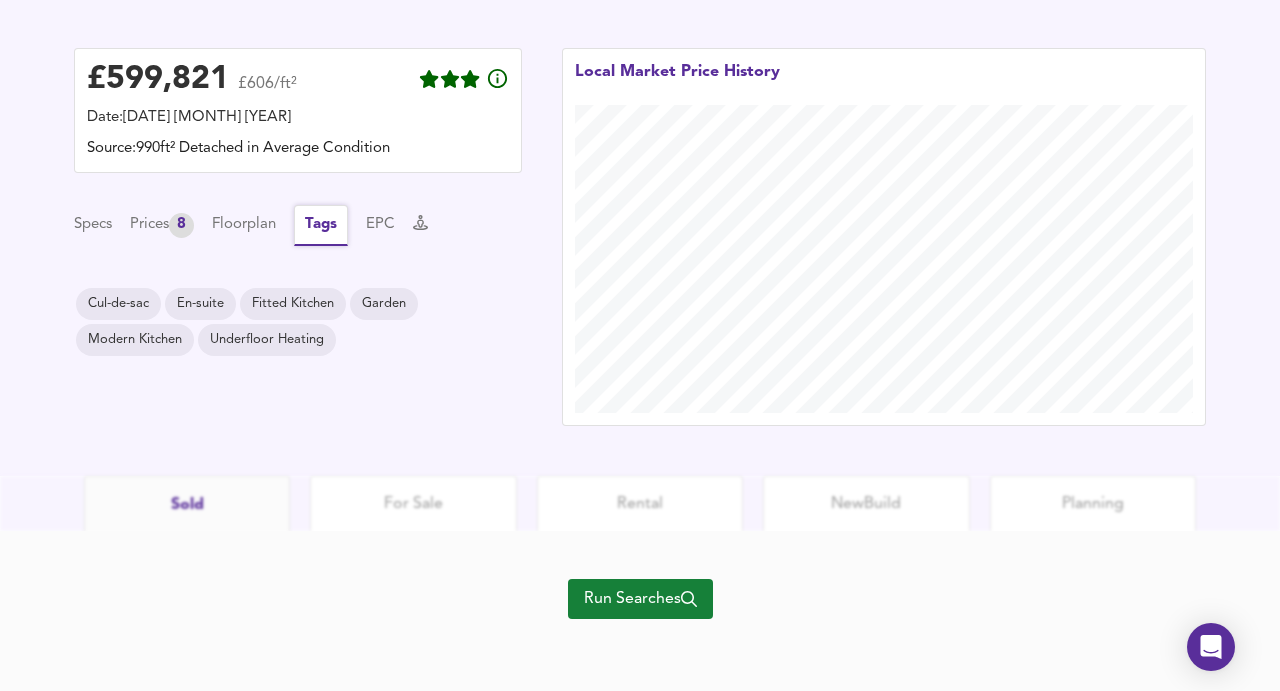 scroll, scrollTop: 563, scrollLeft: 0, axis: vertical 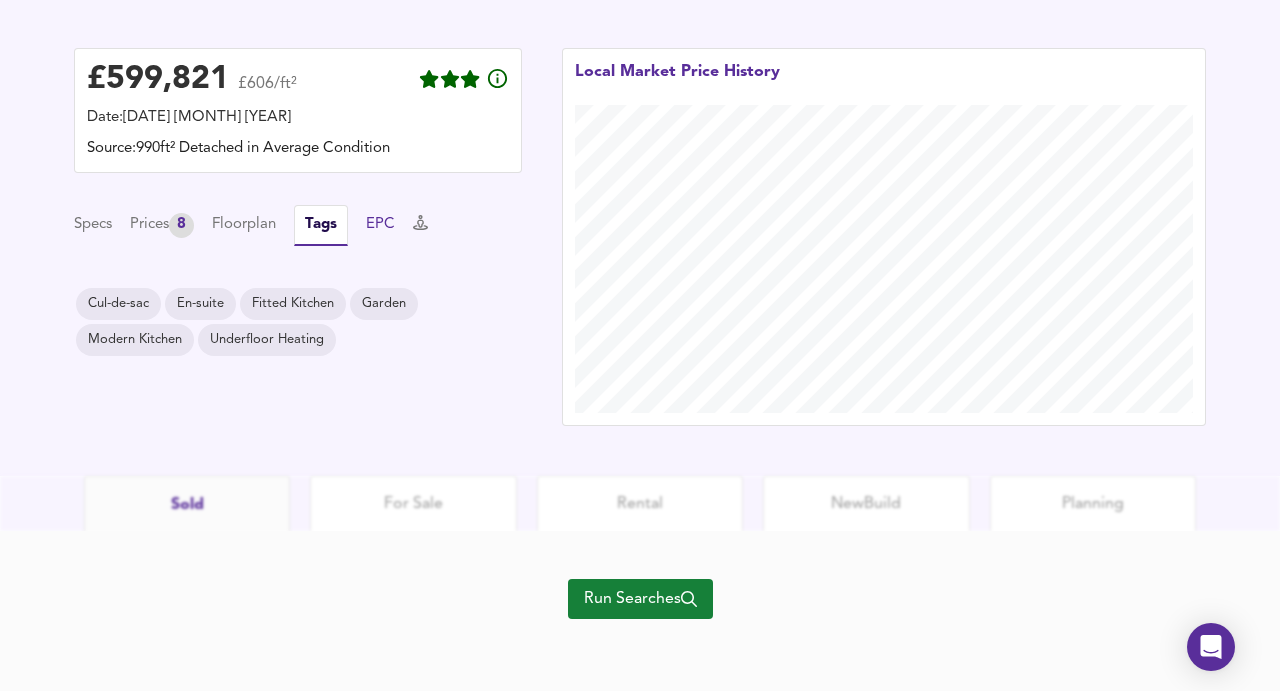 click on "EPC" at bounding box center [380, 225] 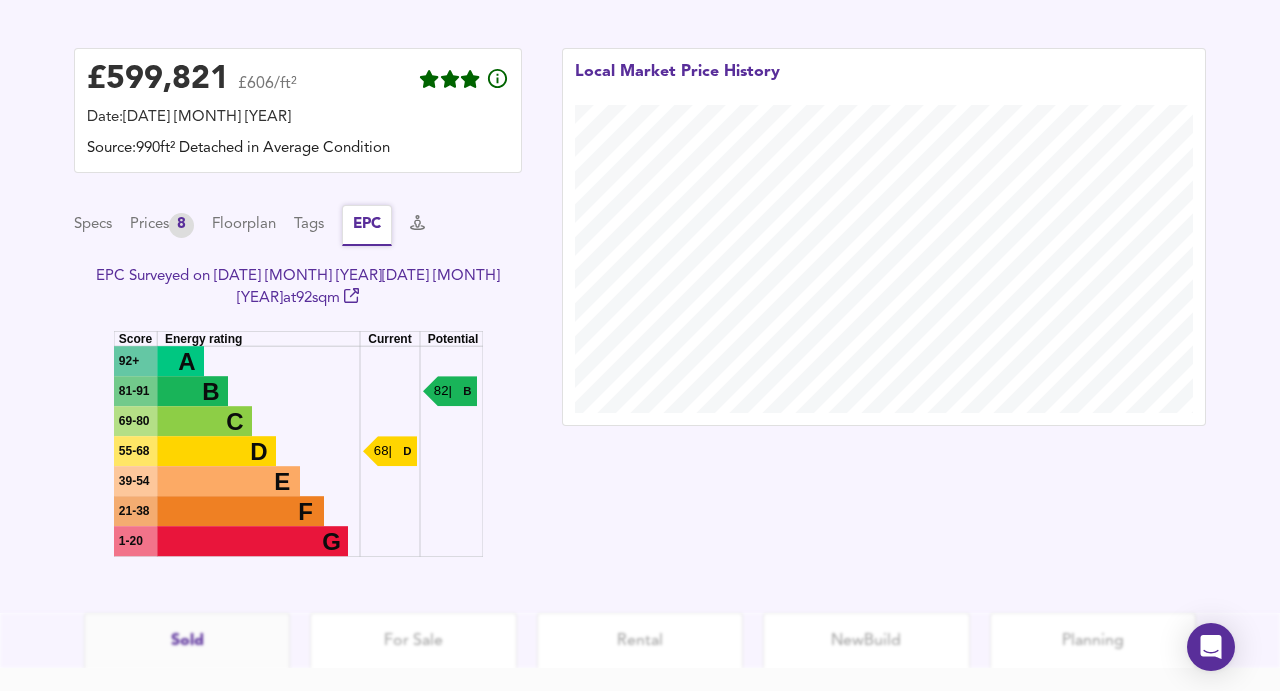 type 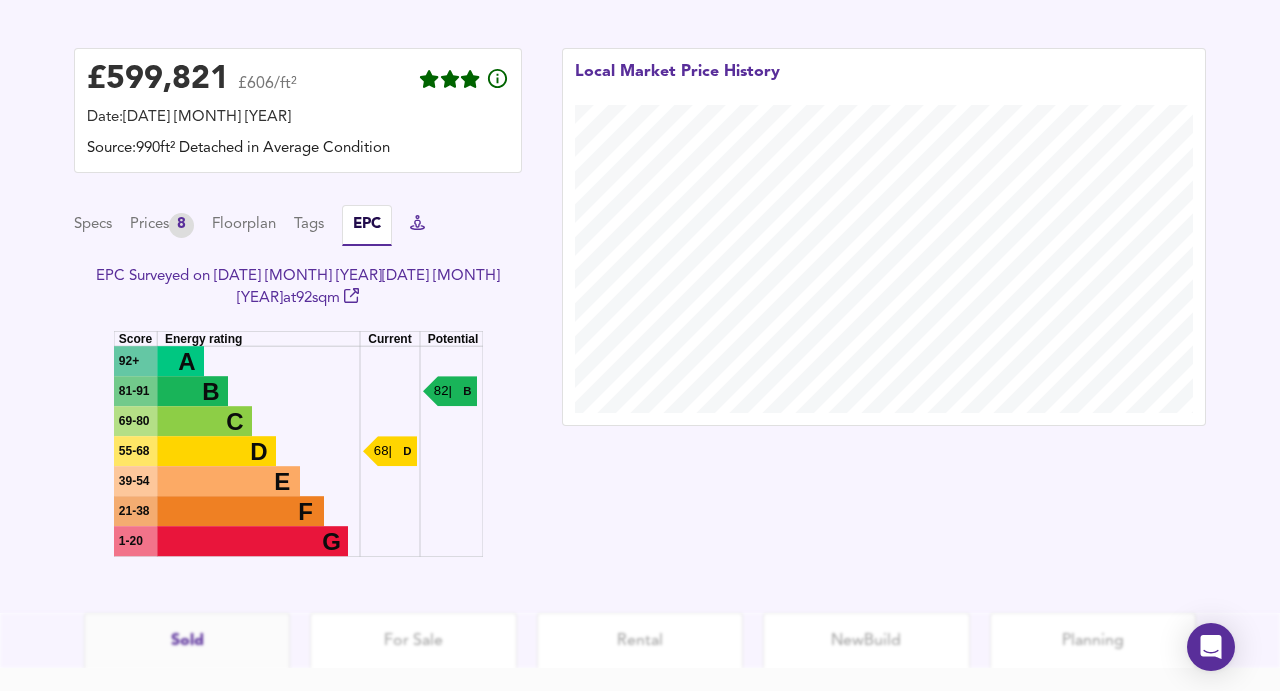 click 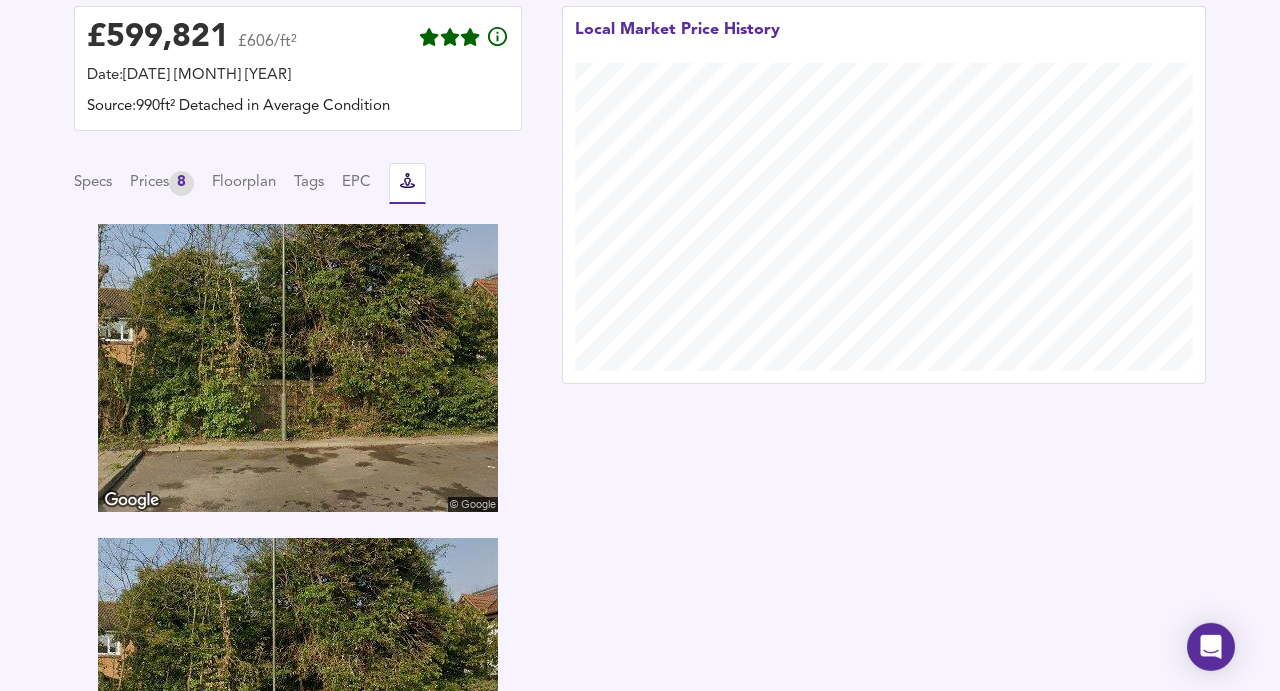 scroll, scrollTop: 599, scrollLeft: 0, axis: vertical 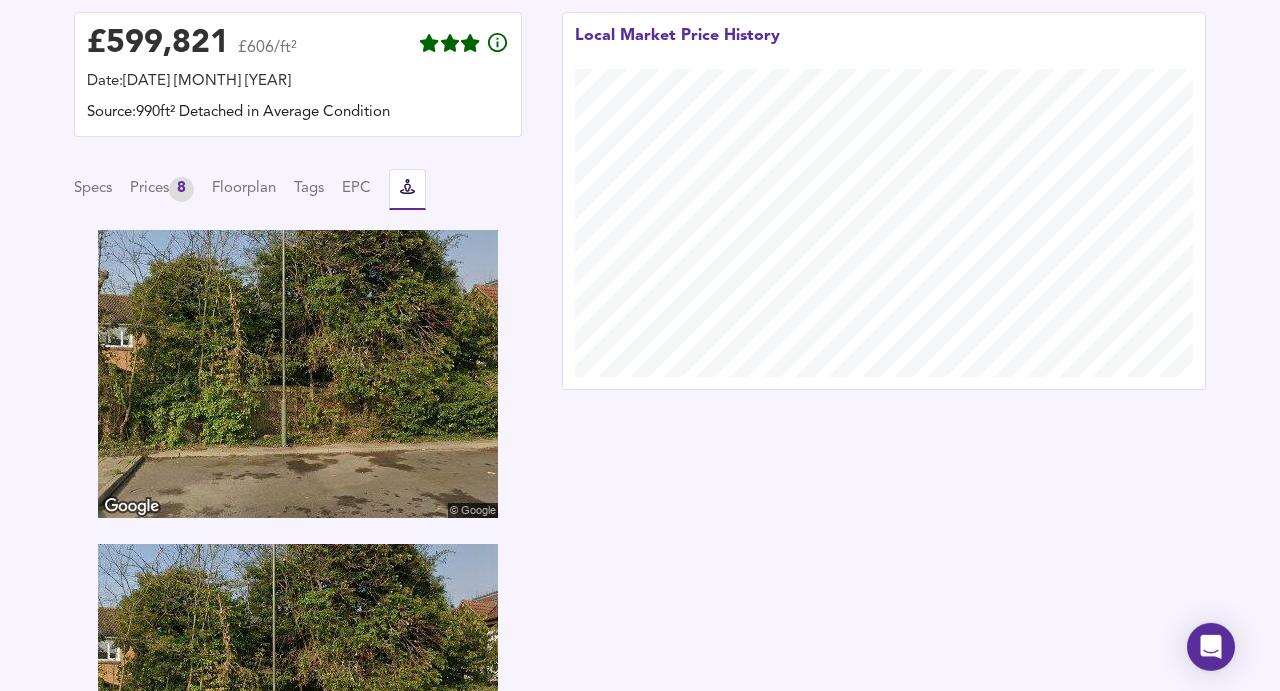 type 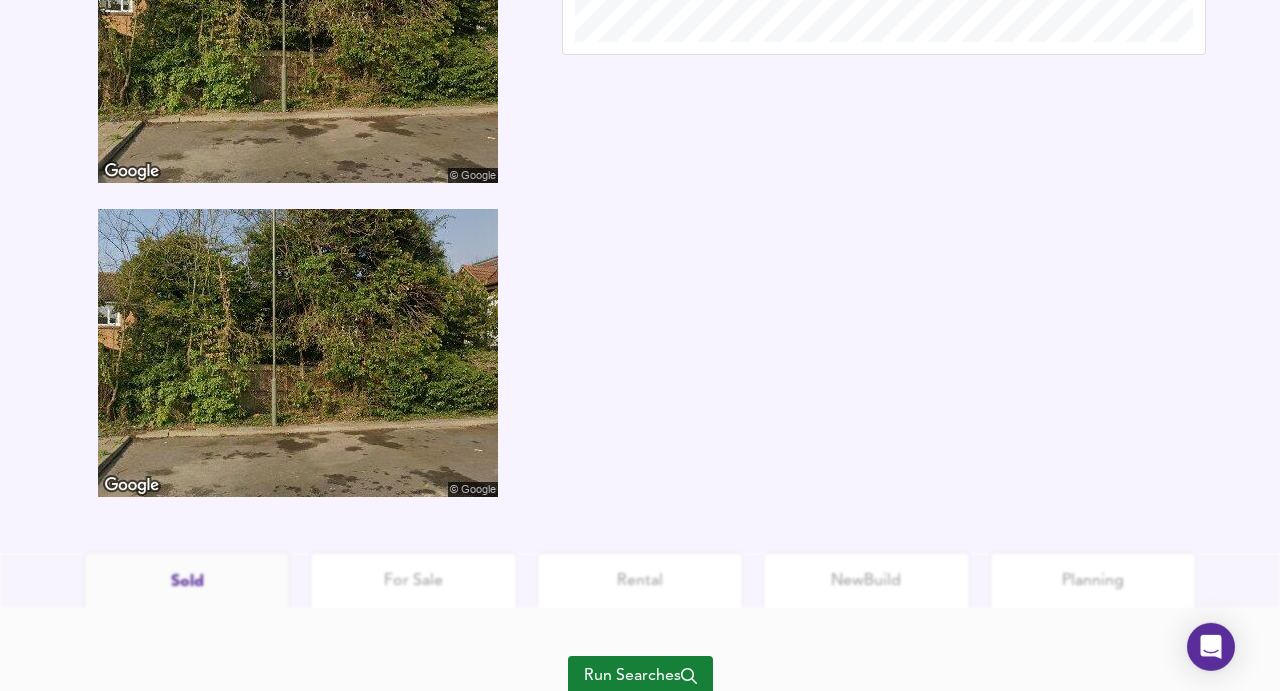 scroll, scrollTop: 1007, scrollLeft: 0, axis: vertical 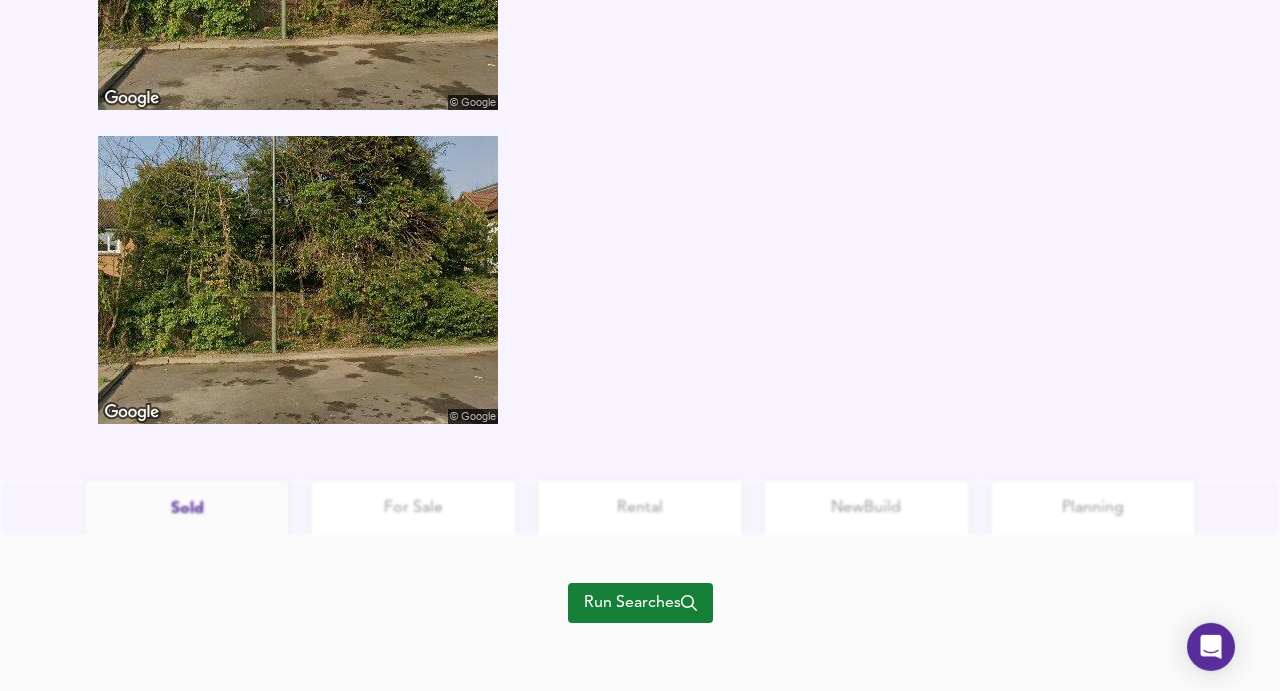 click on "Run Searches" at bounding box center [640, 603] 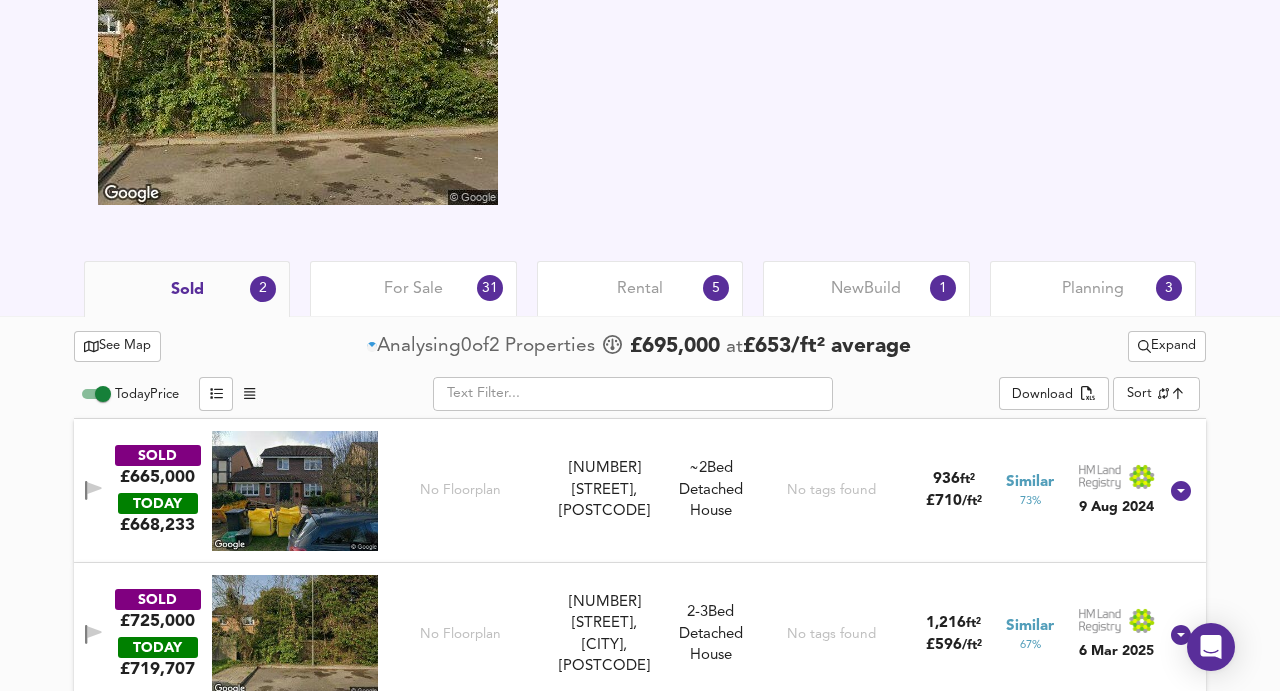 scroll, scrollTop: 1169, scrollLeft: 0, axis: vertical 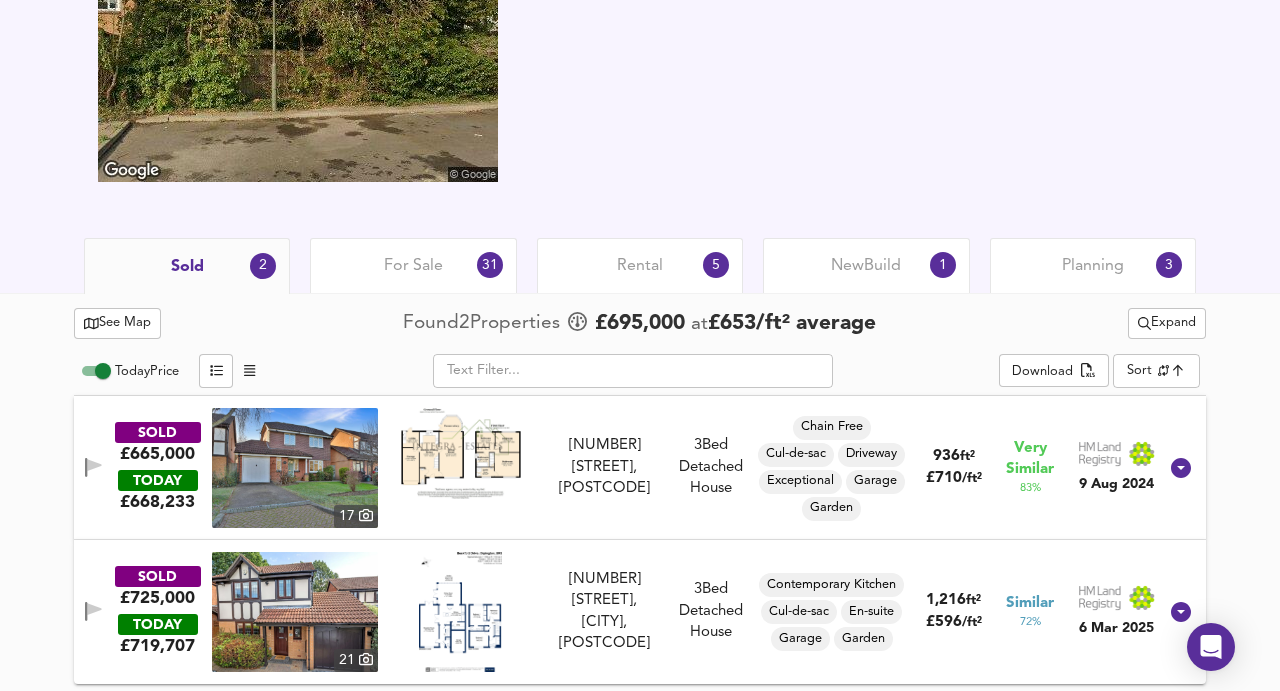 click on "Planning" at bounding box center [1093, 266] 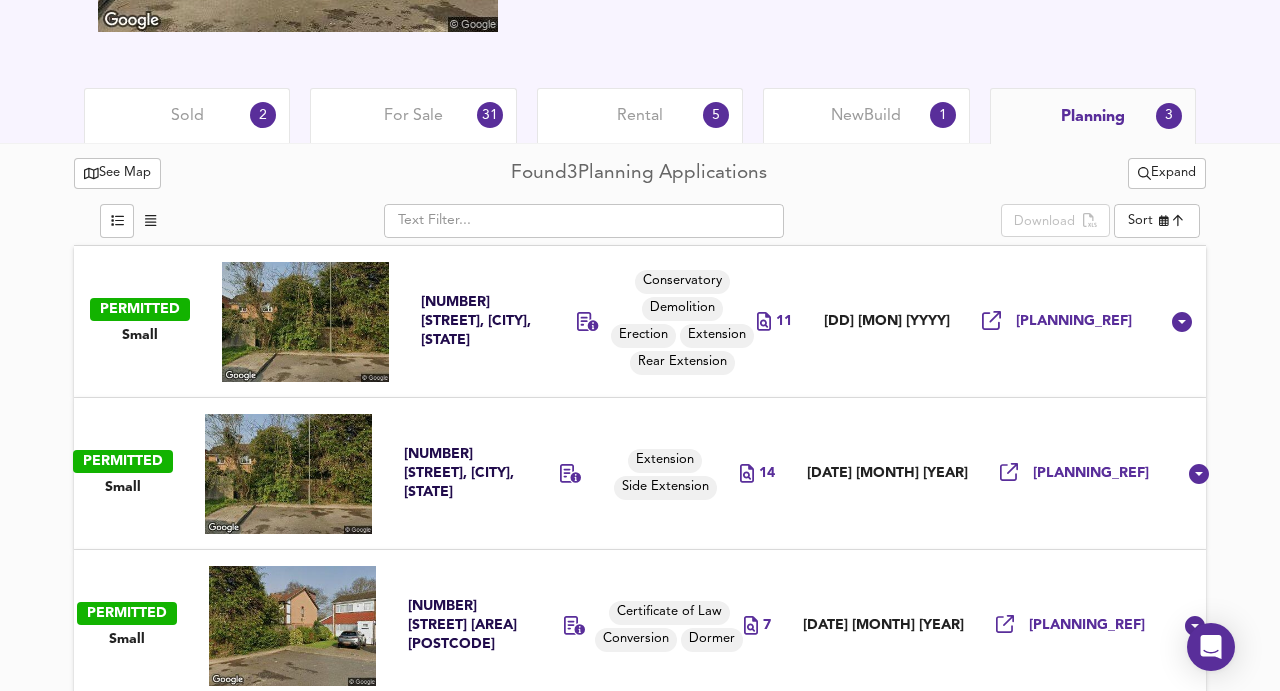 scroll, scrollTop: 1337, scrollLeft: 0, axis: vertical 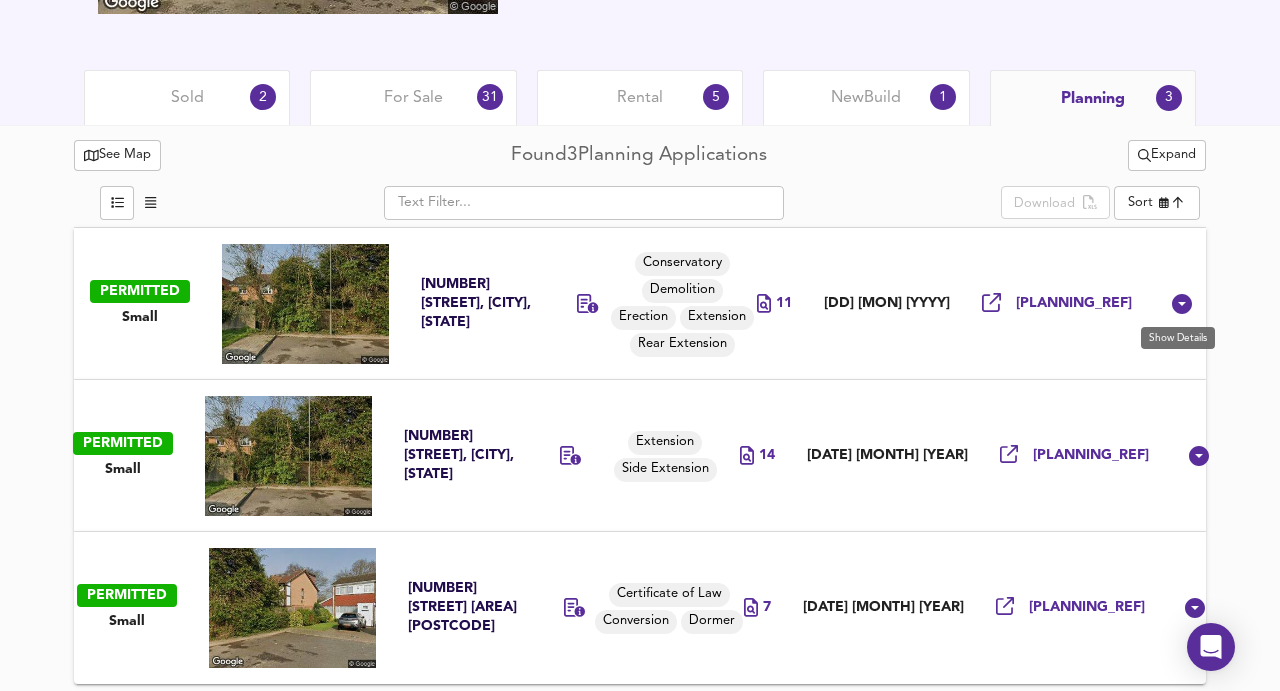 click 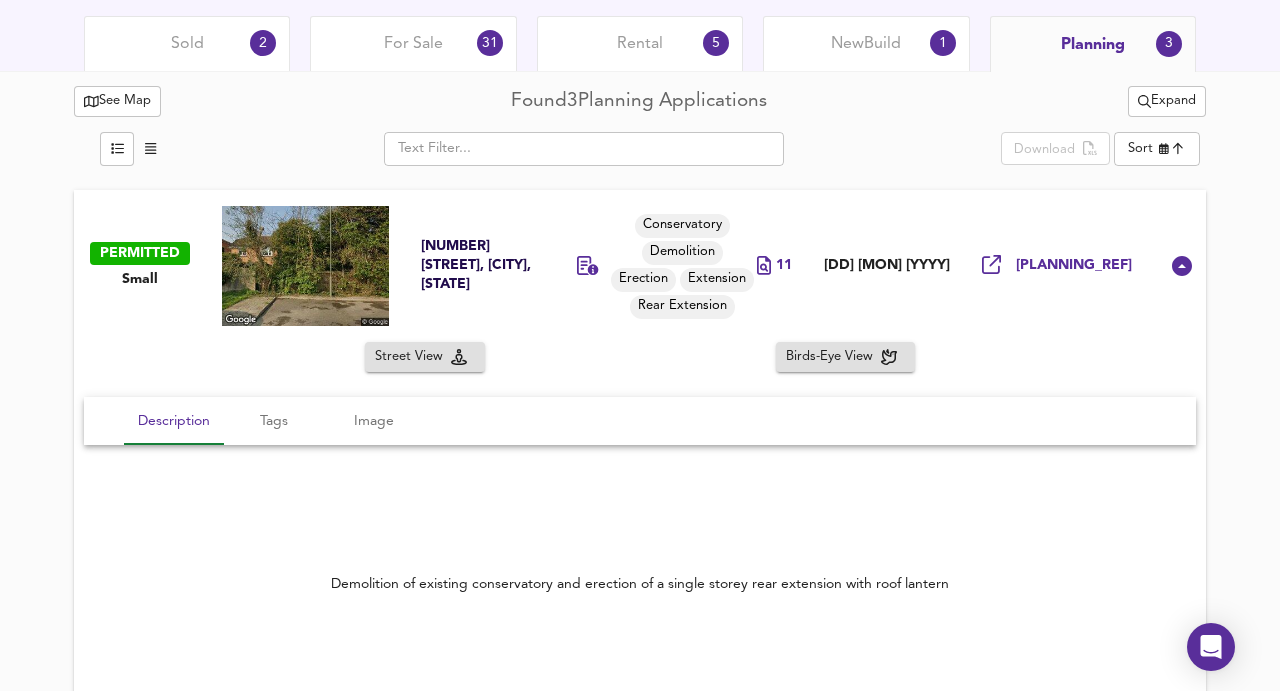 scroll, scrollTop: 1386, scrollLeft: 0, axis: vertical 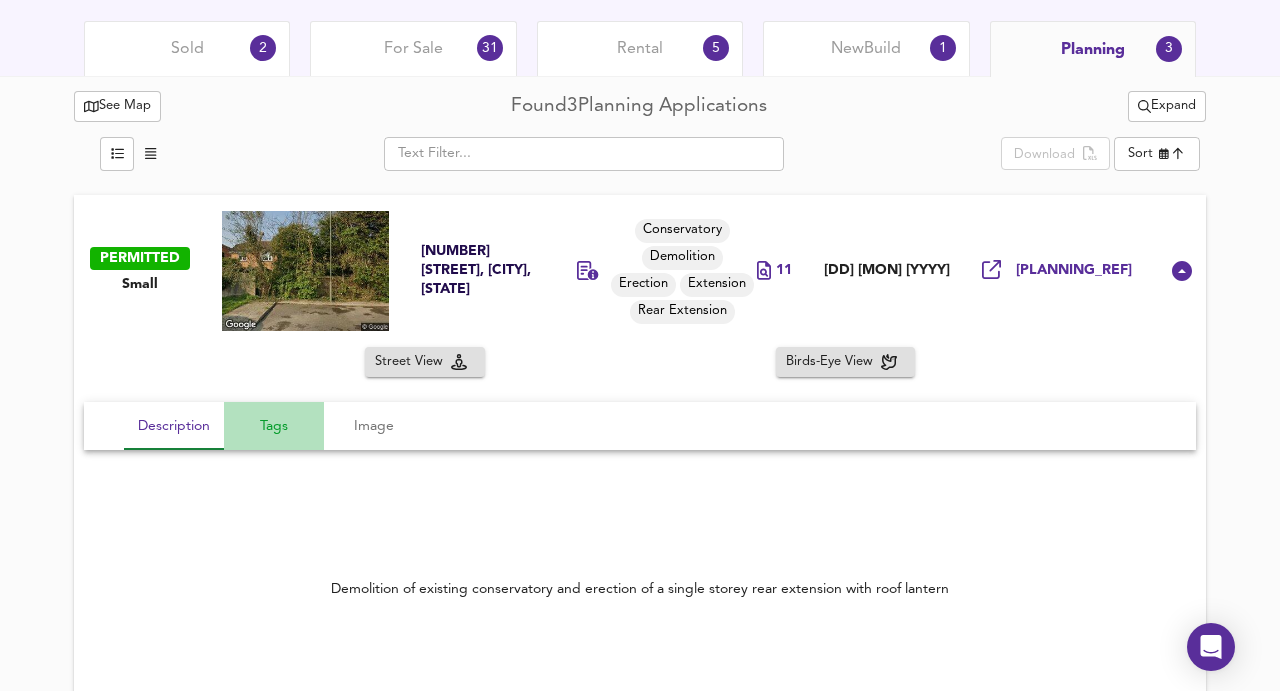 click on "Tags" at bounding box center [274, 426] 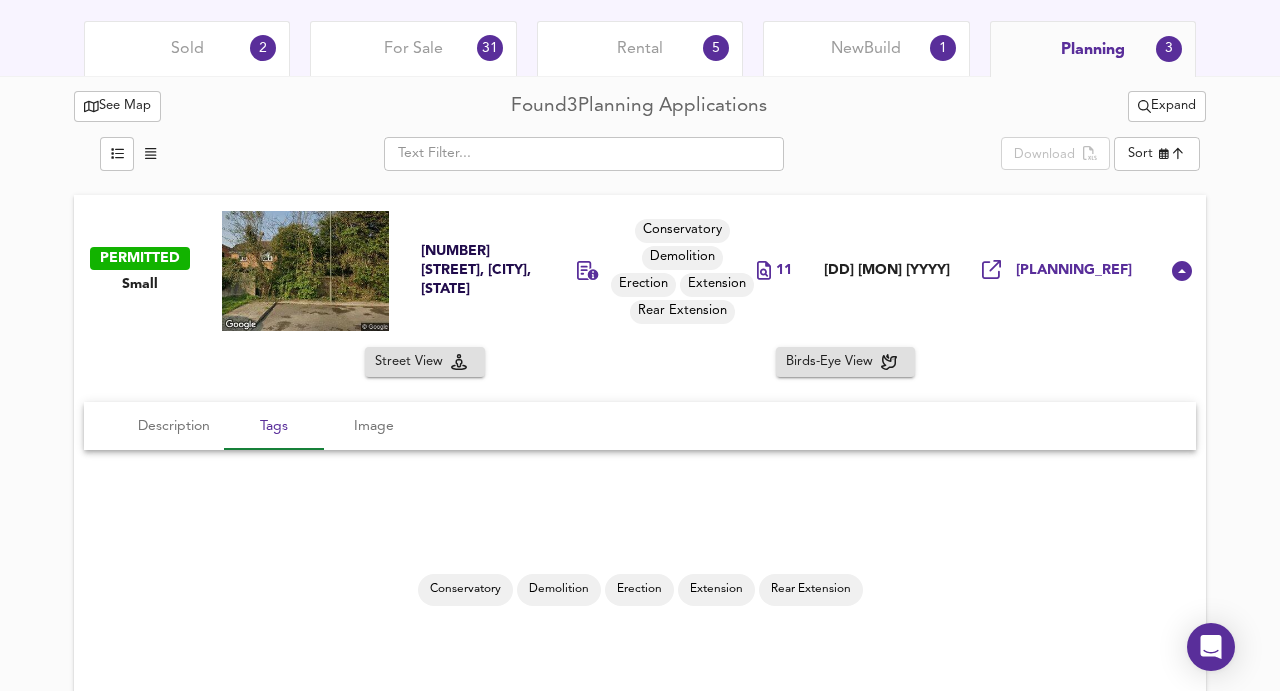 type 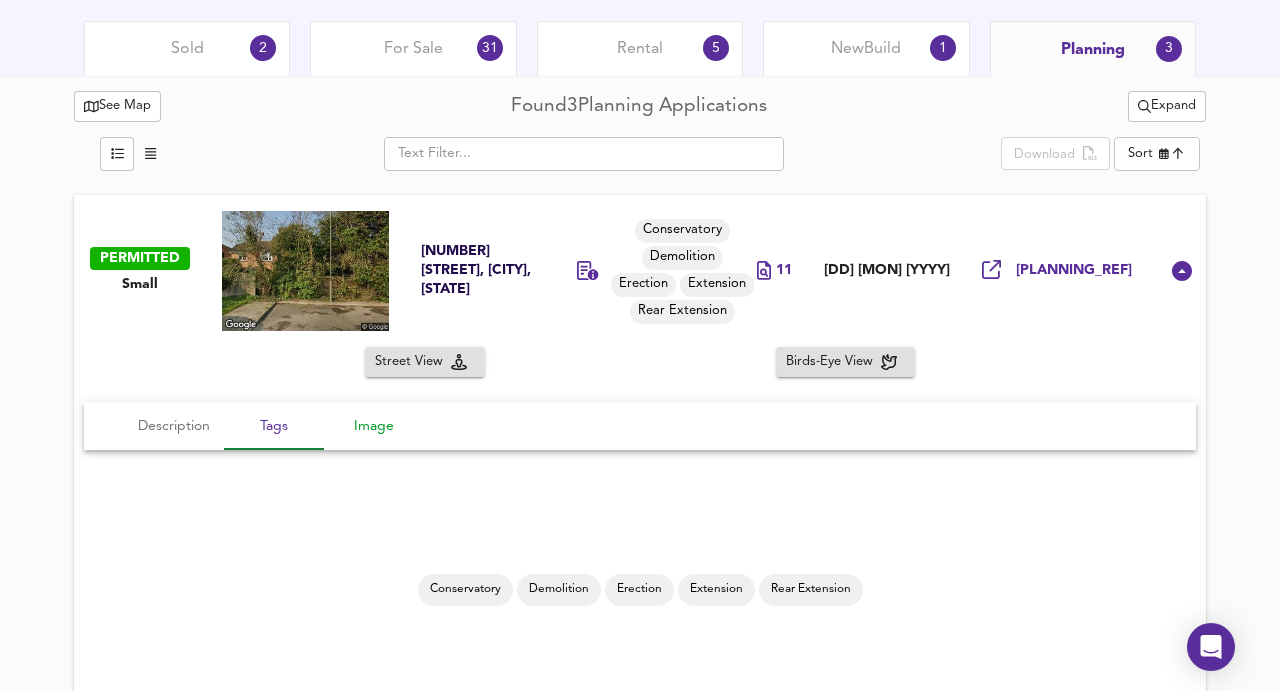 click on "Image" at bounding box center [374, 426] 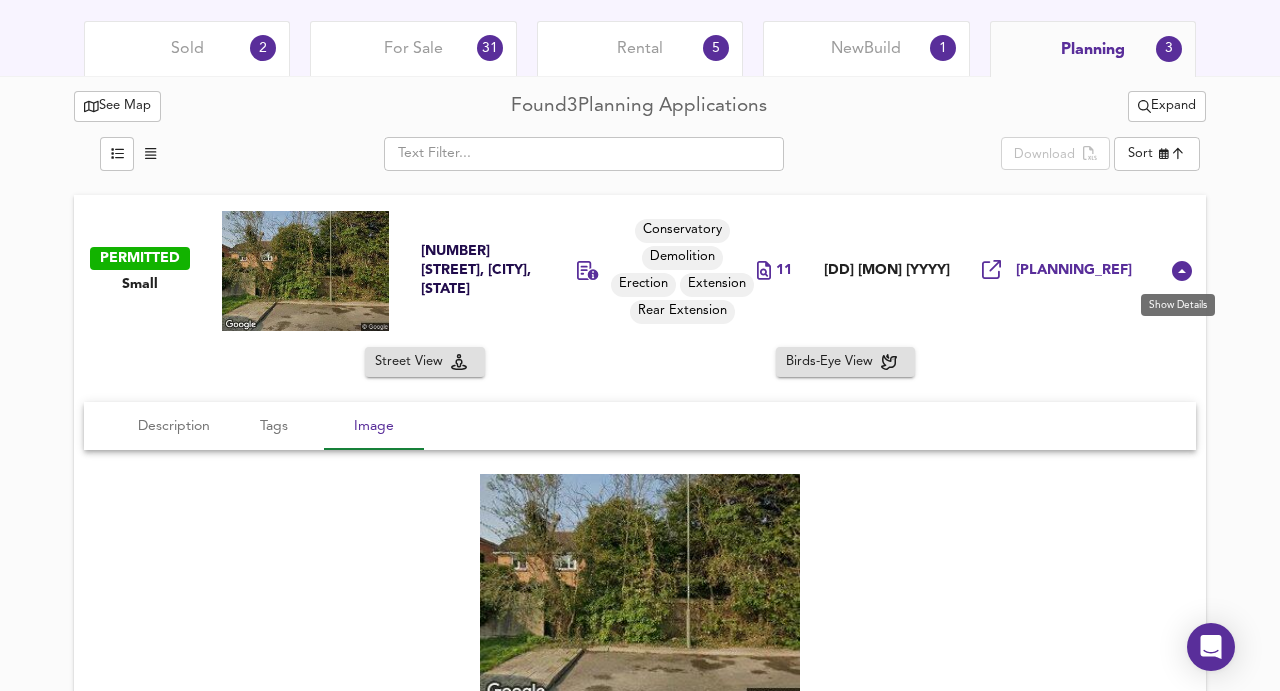 click 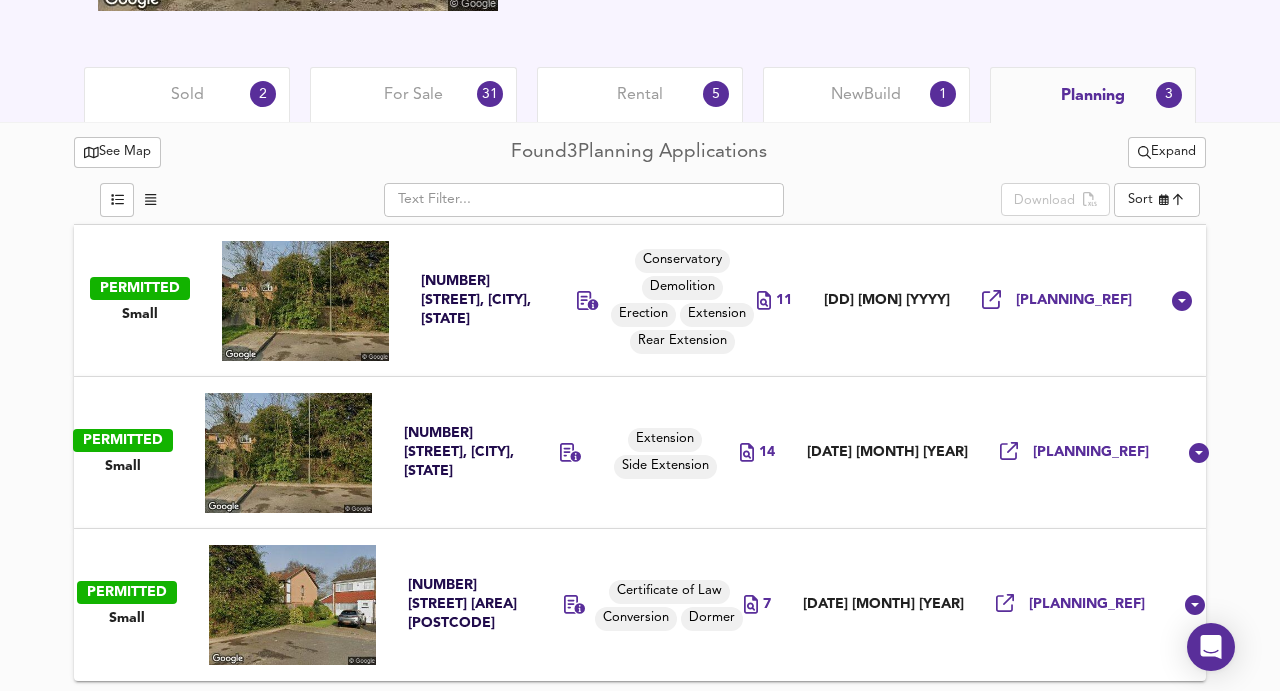 scroll, scrollTop: 1337, scrollLeft: 0, axis: vertical 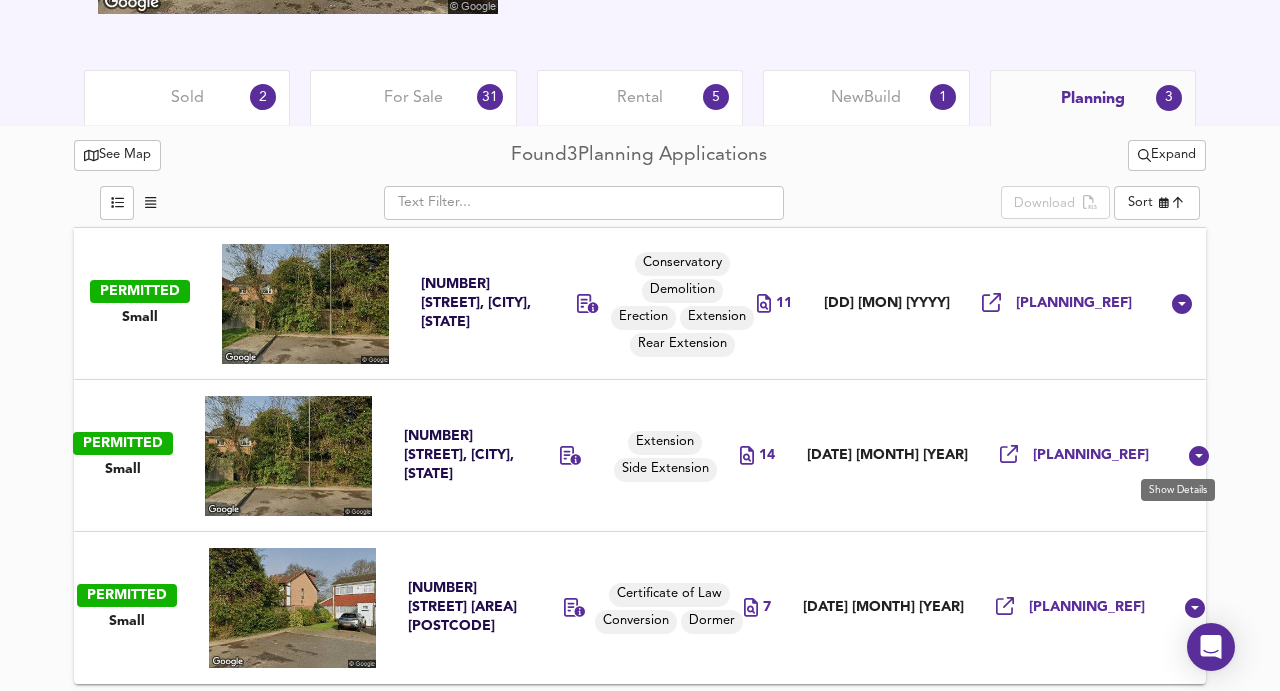 click 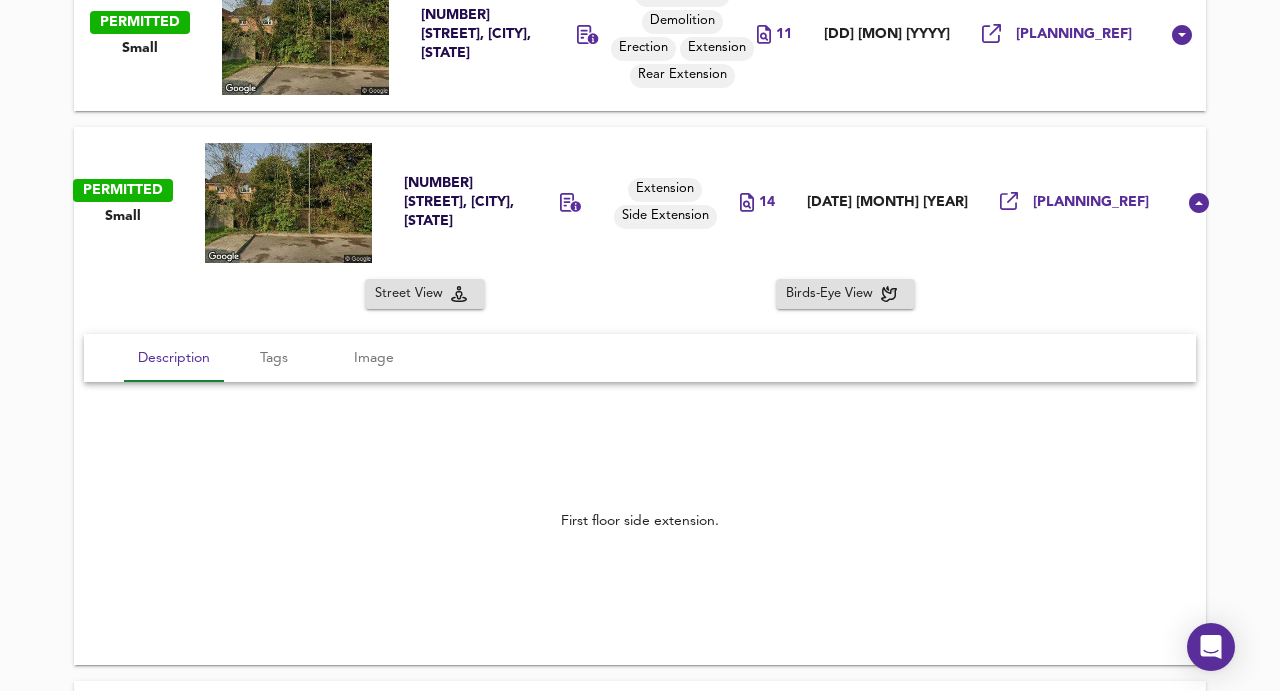 scroll, scrollTop: 1253, scrollLeft: 0, axis: vertical 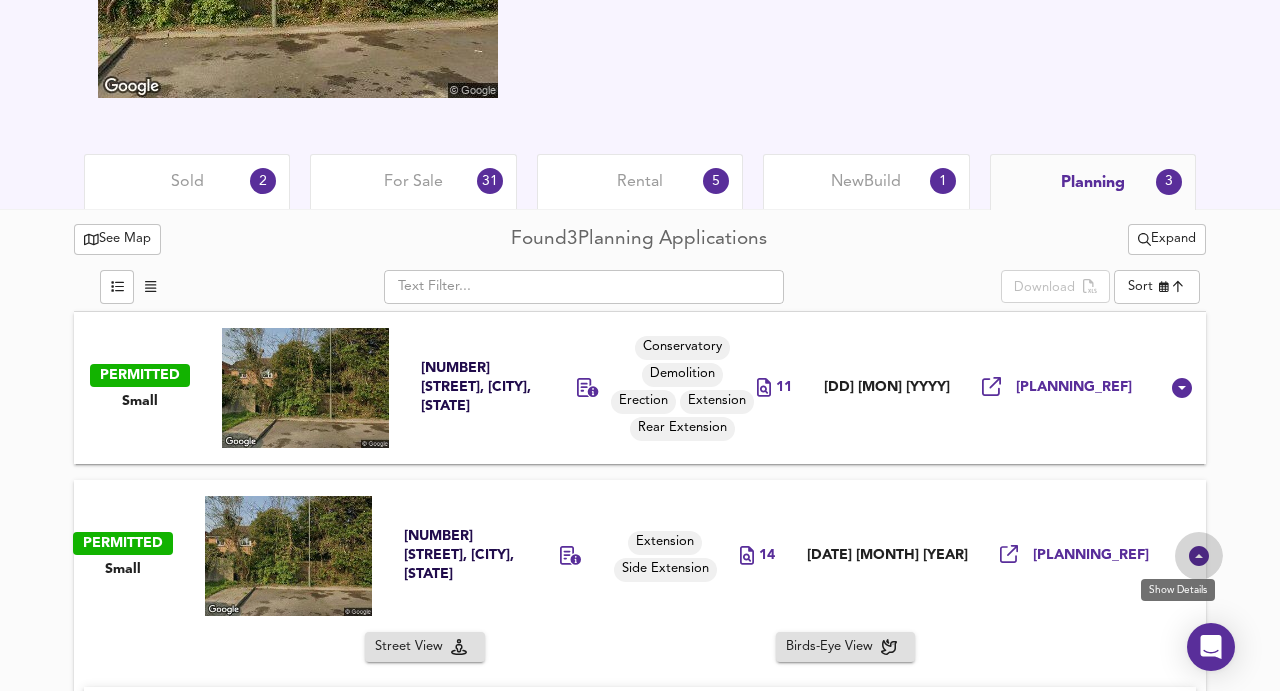 click 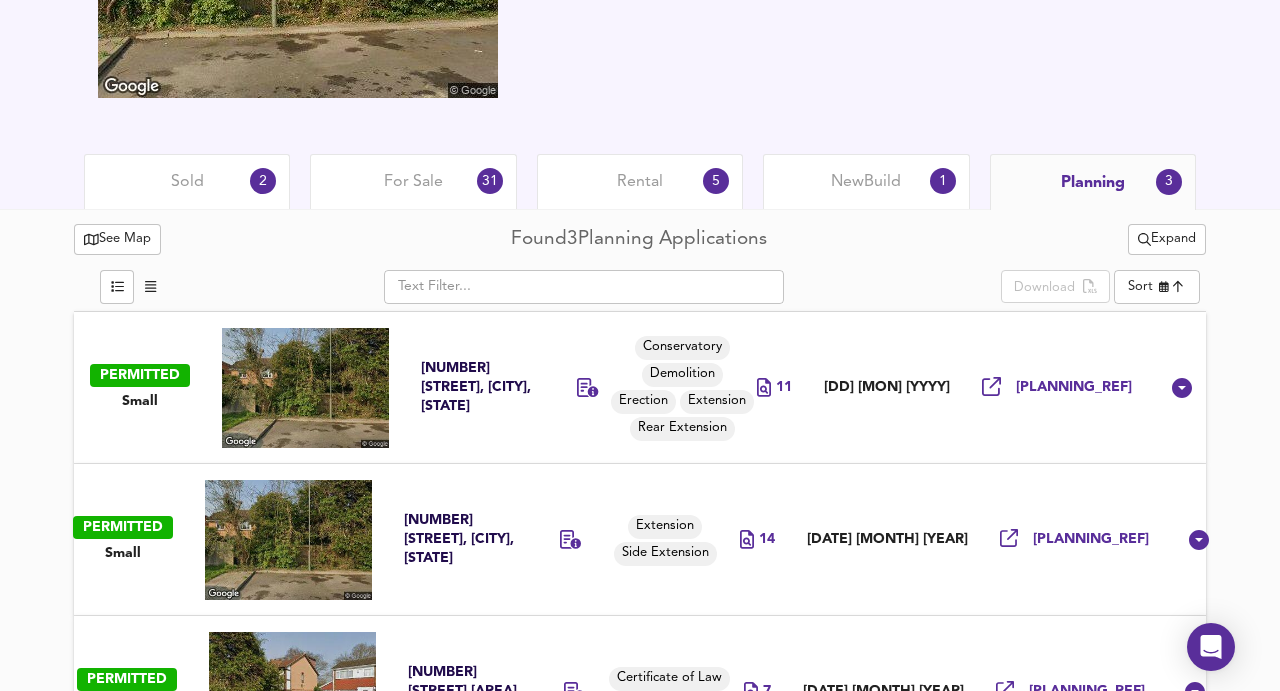 click on "New  Build" at bounding box center (866, 182) 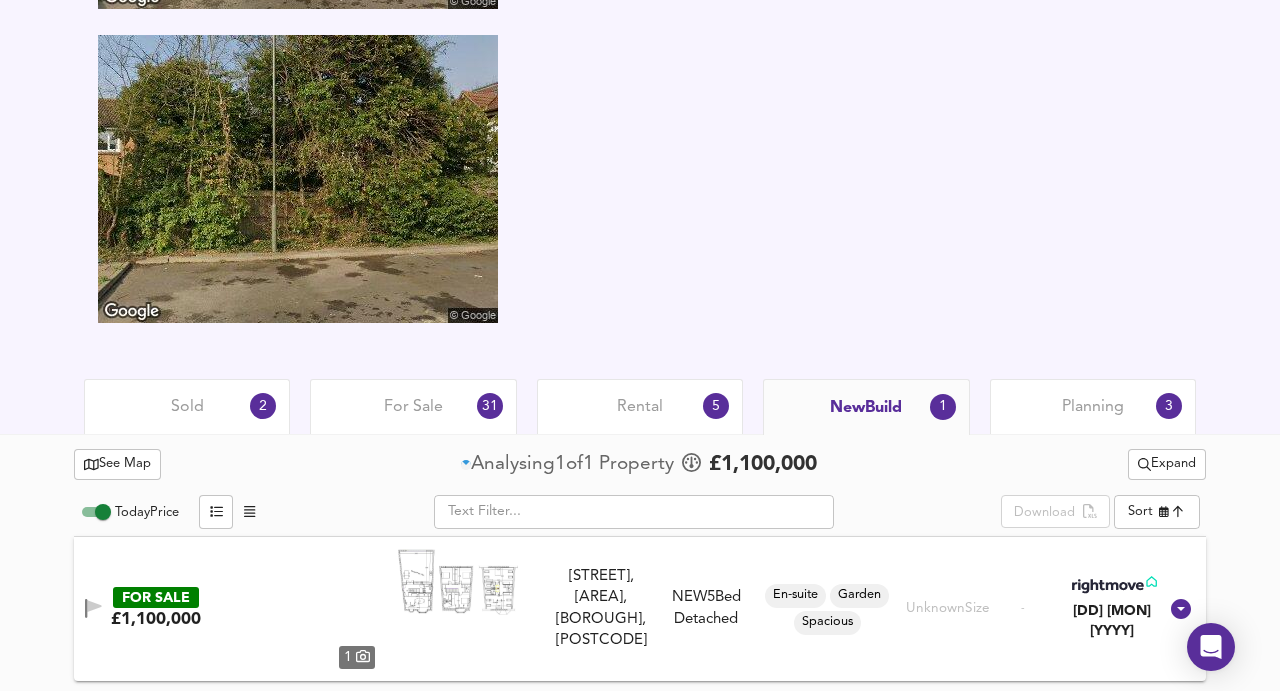 scroll, scrollTop: 1025, scrollLeft: 0, axis: vertical 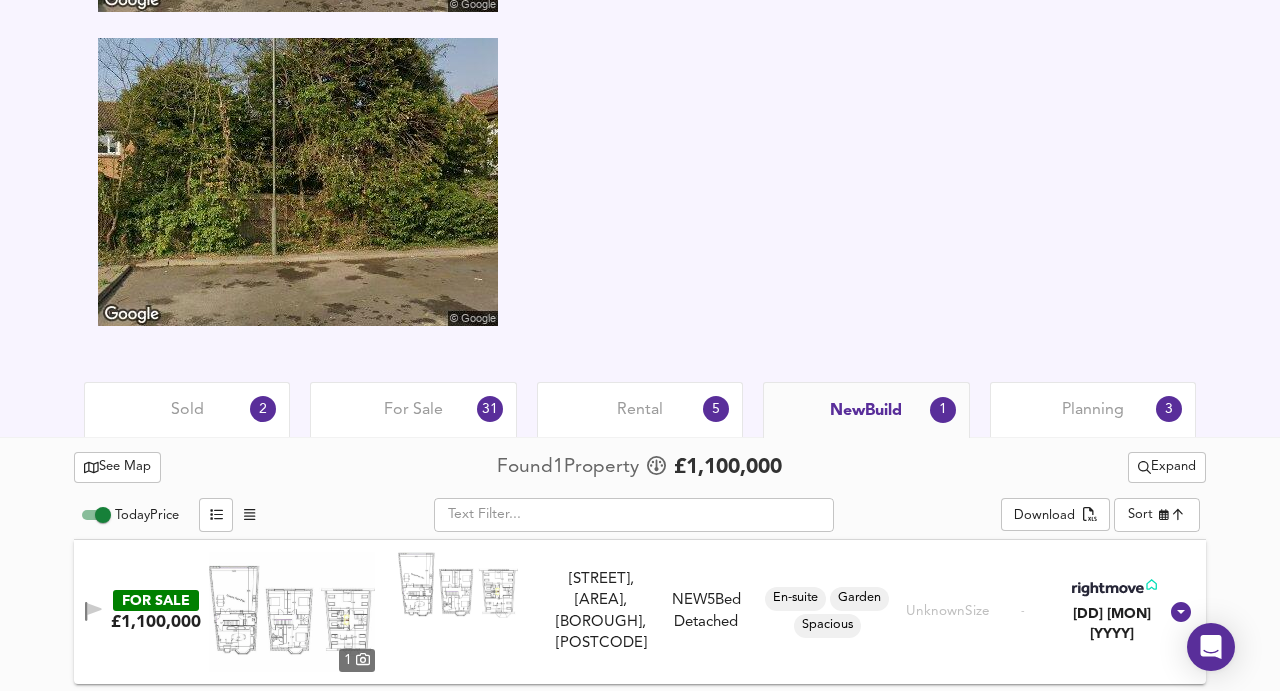 click on "Rental 5" at bounding box center [640, 409] 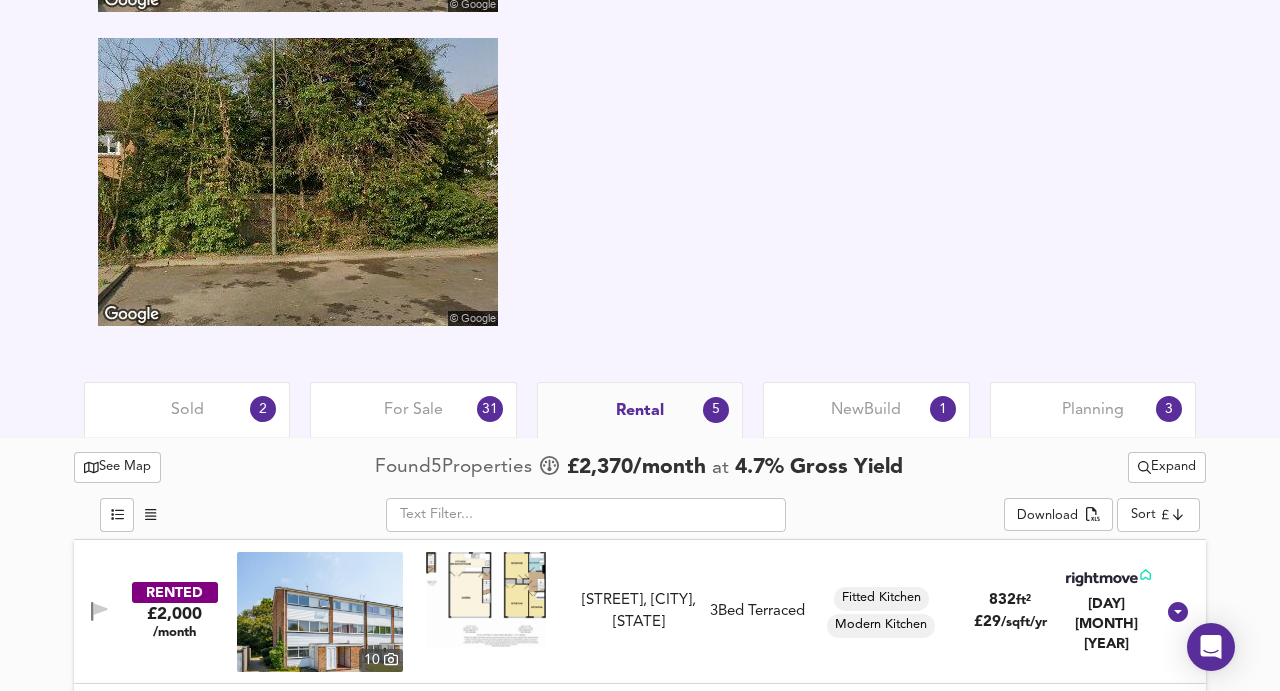 click on "For Sale 31" at bounding box center [413, 409] 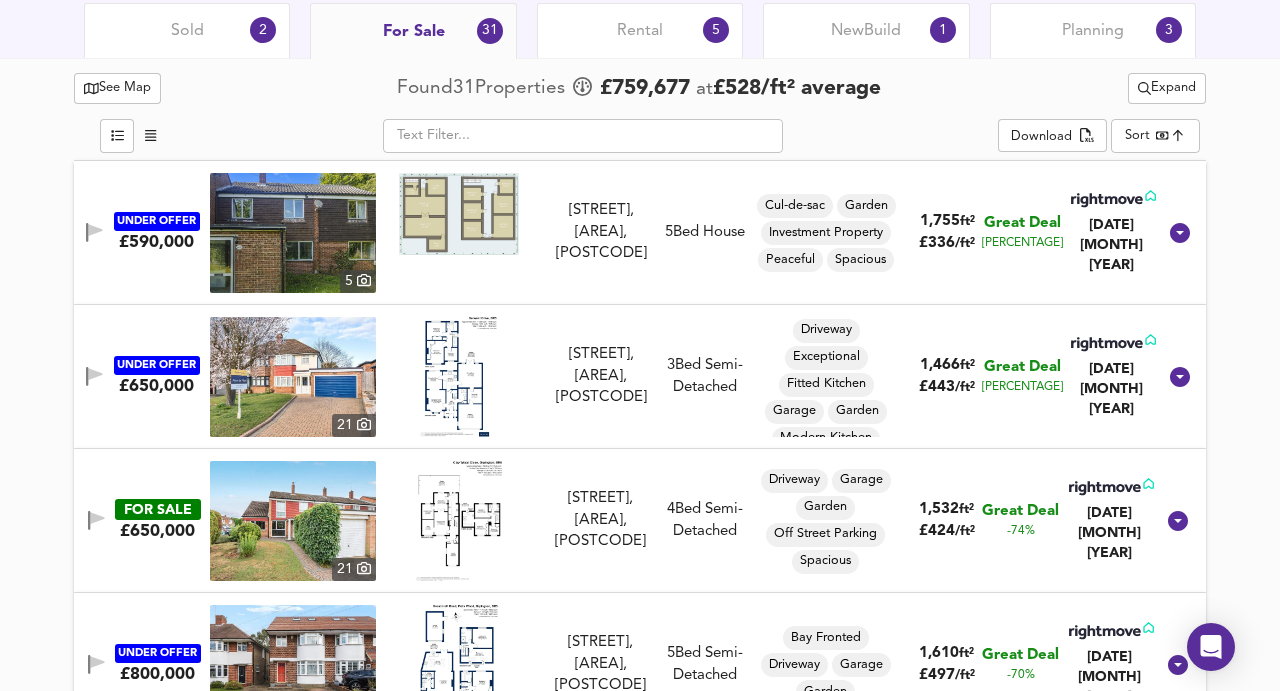 scroll, scrollTop: 1398, scrollLeft: 0, axis: vertical 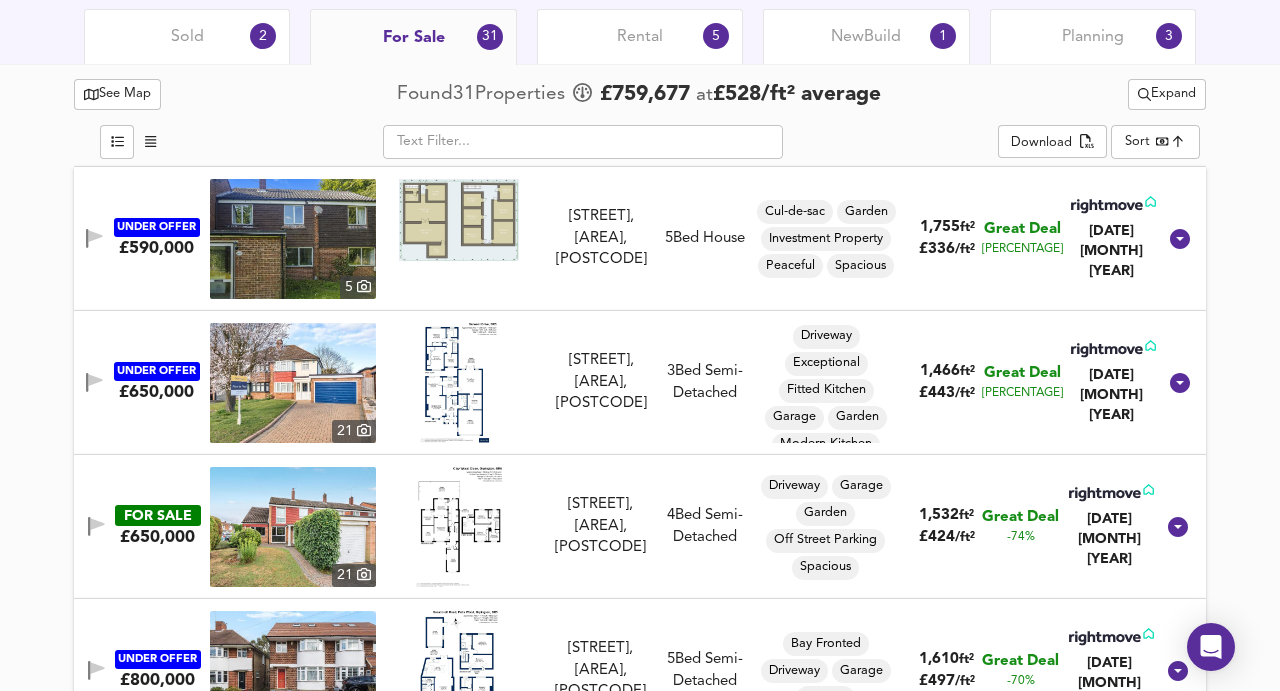 click on "-94%" at bounding box center [1022, 249] 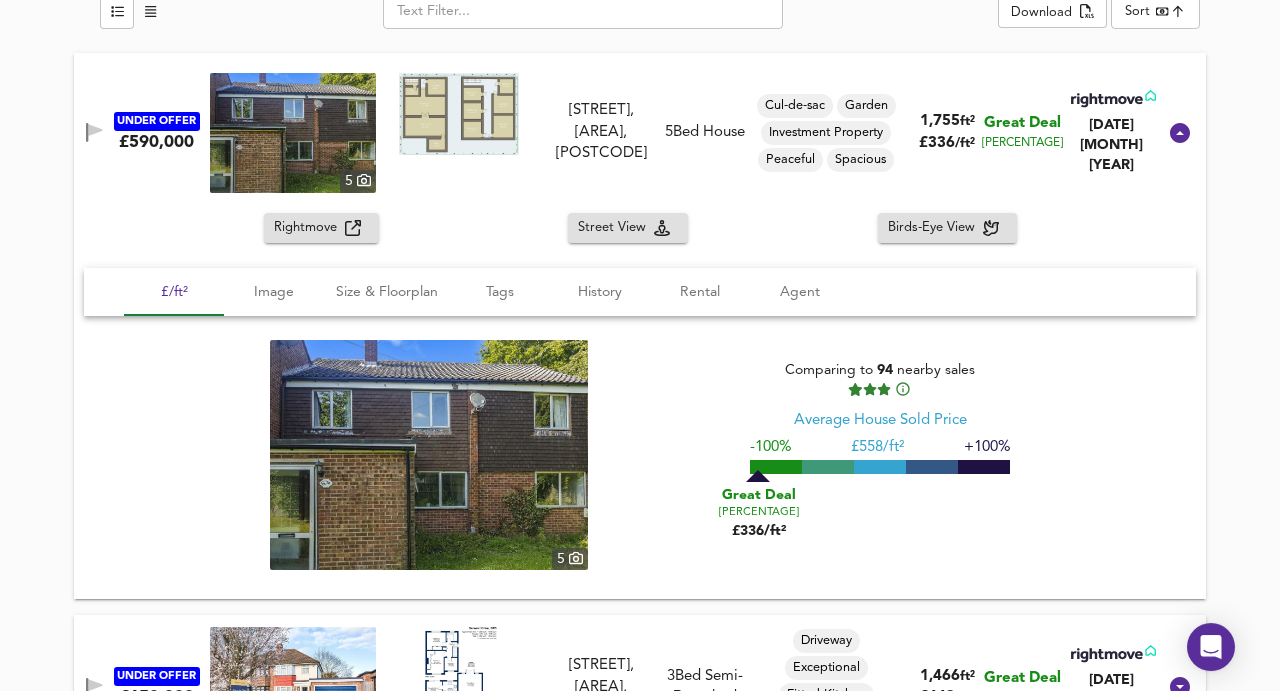 scroll, scrollTop: 1562, scrollLeft: 0, axis: vertical 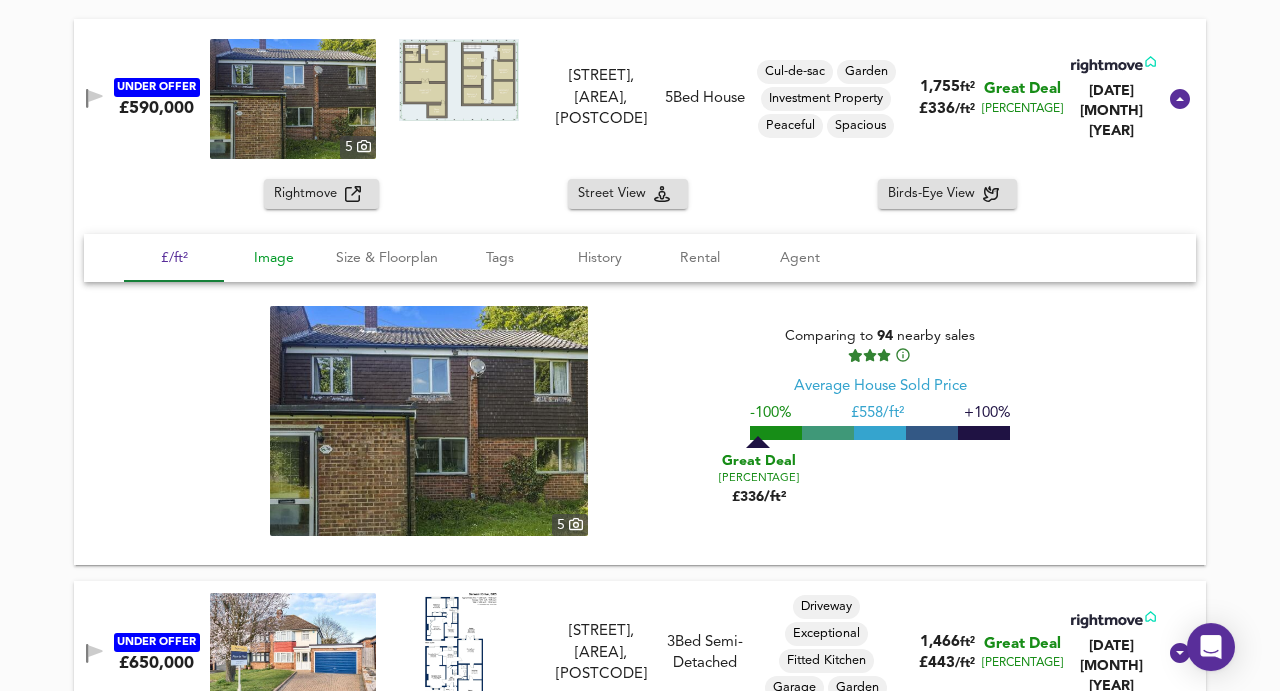 click on "Image" at bounding box center [274, 258] 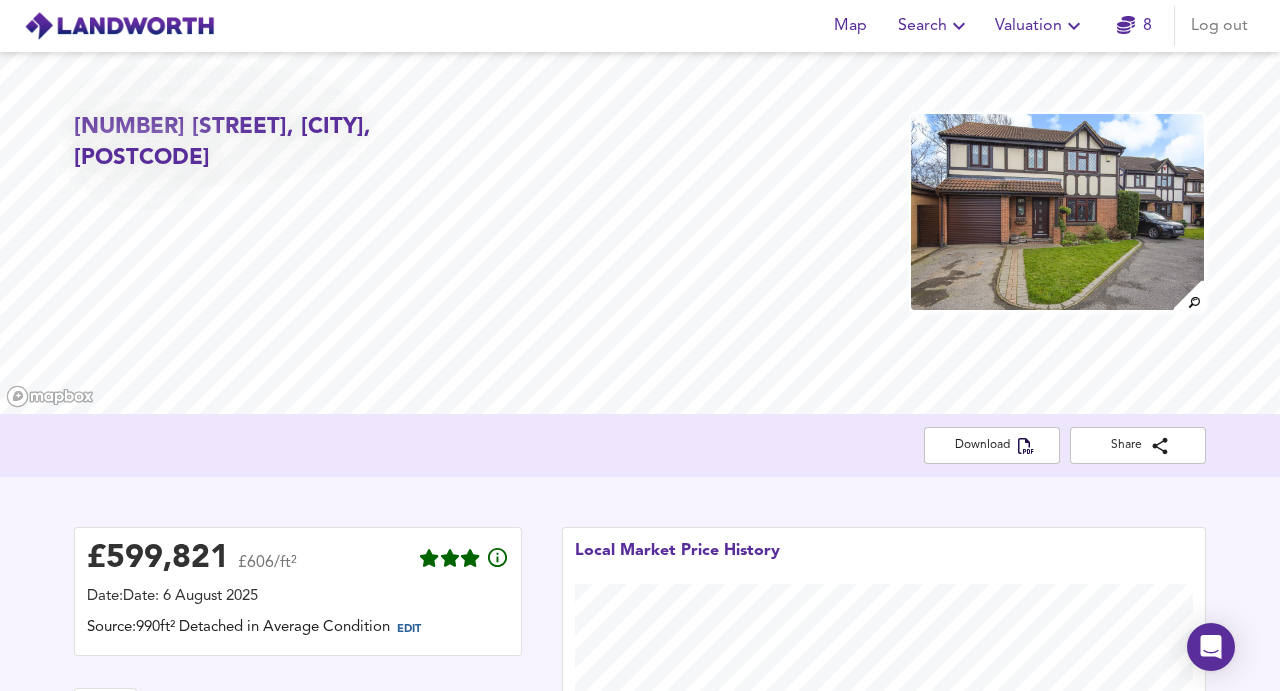scroll, scrollTop: 750, scrollLeft: 0, axis: vertical 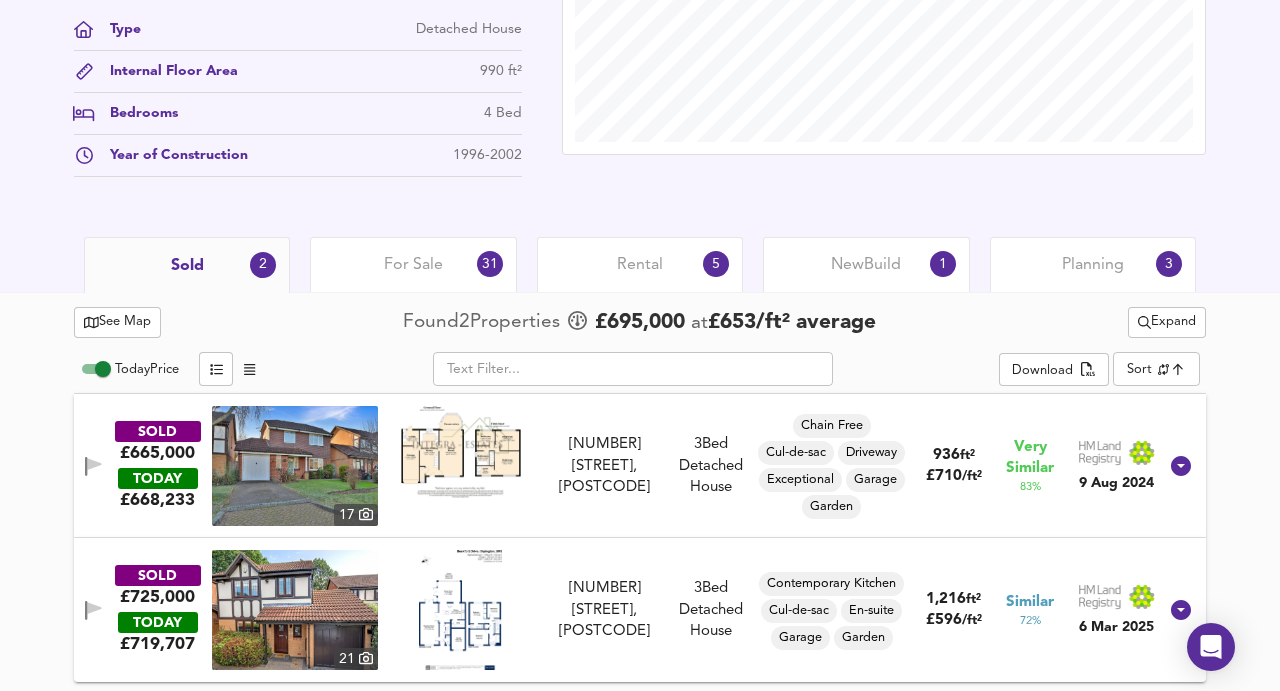 click on "Rental" at bounding box center [640, 265] 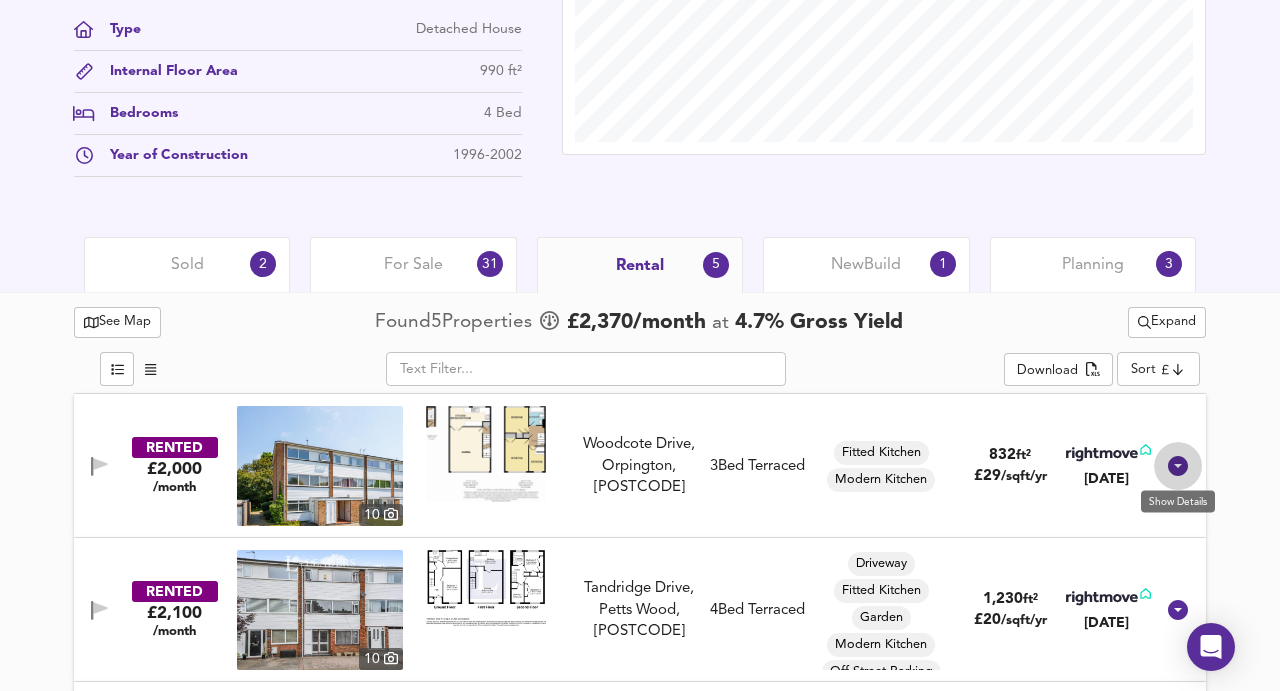 click 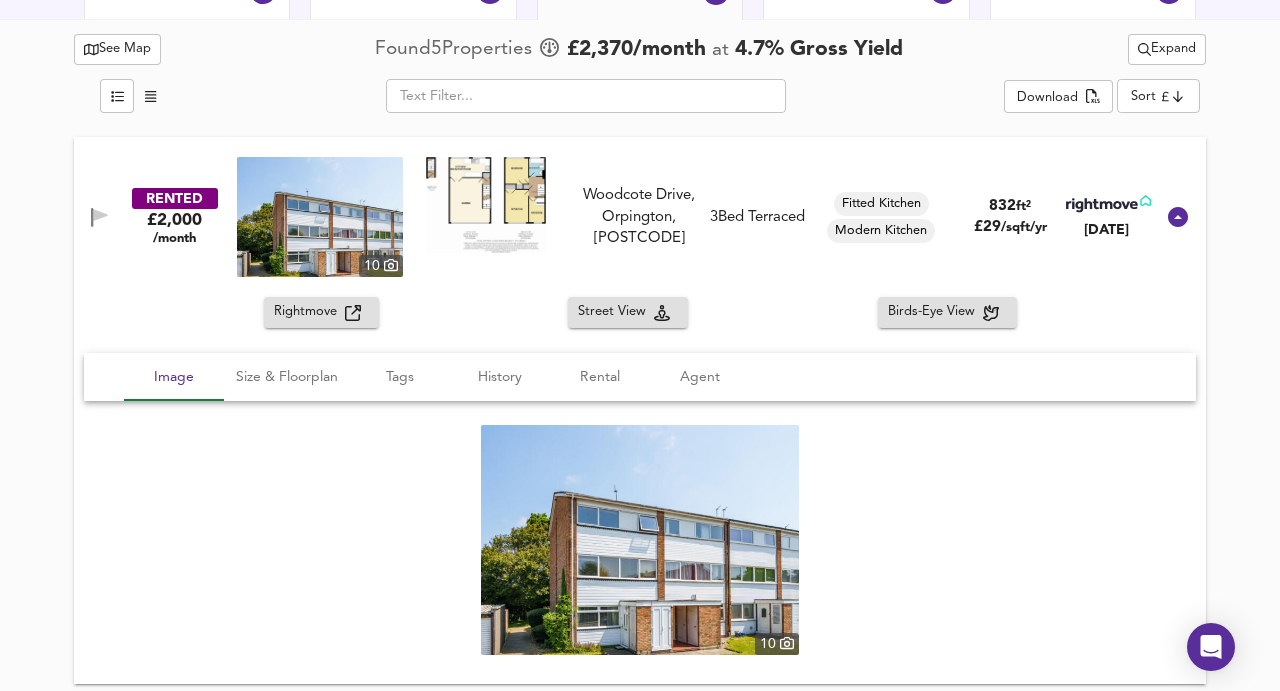 scroll, scrollTop: 1034, scrollLeft: 0, axis: vertical 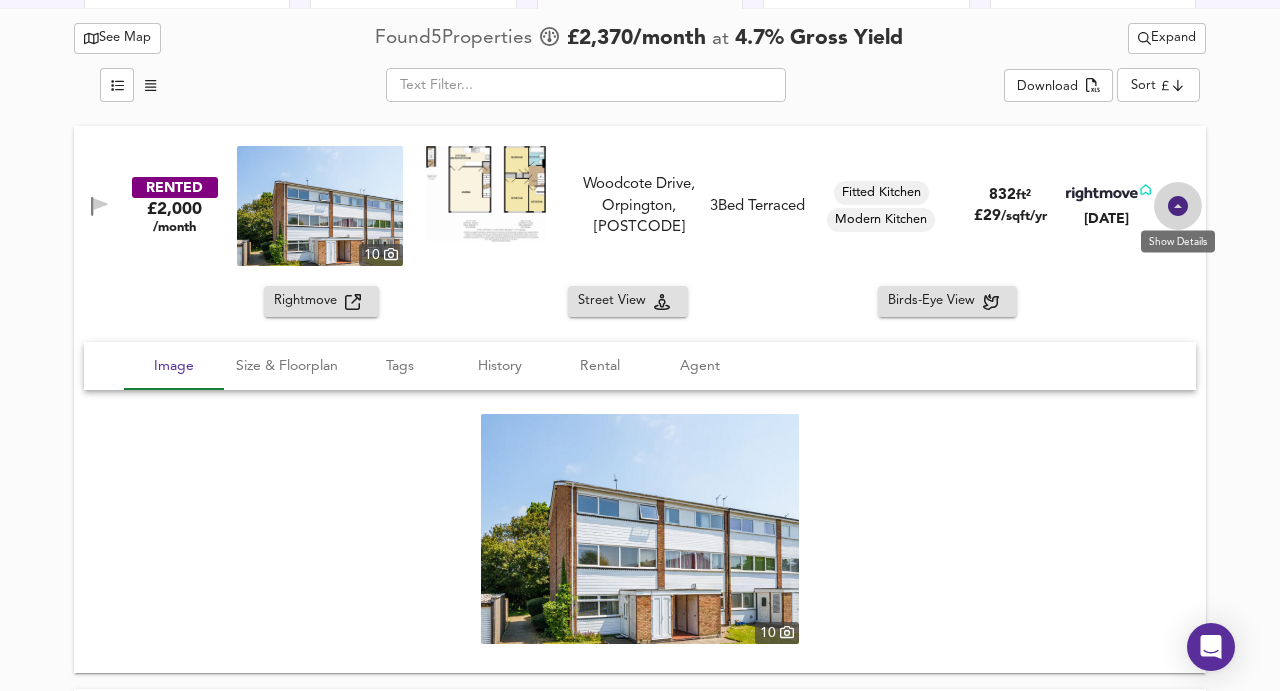 click 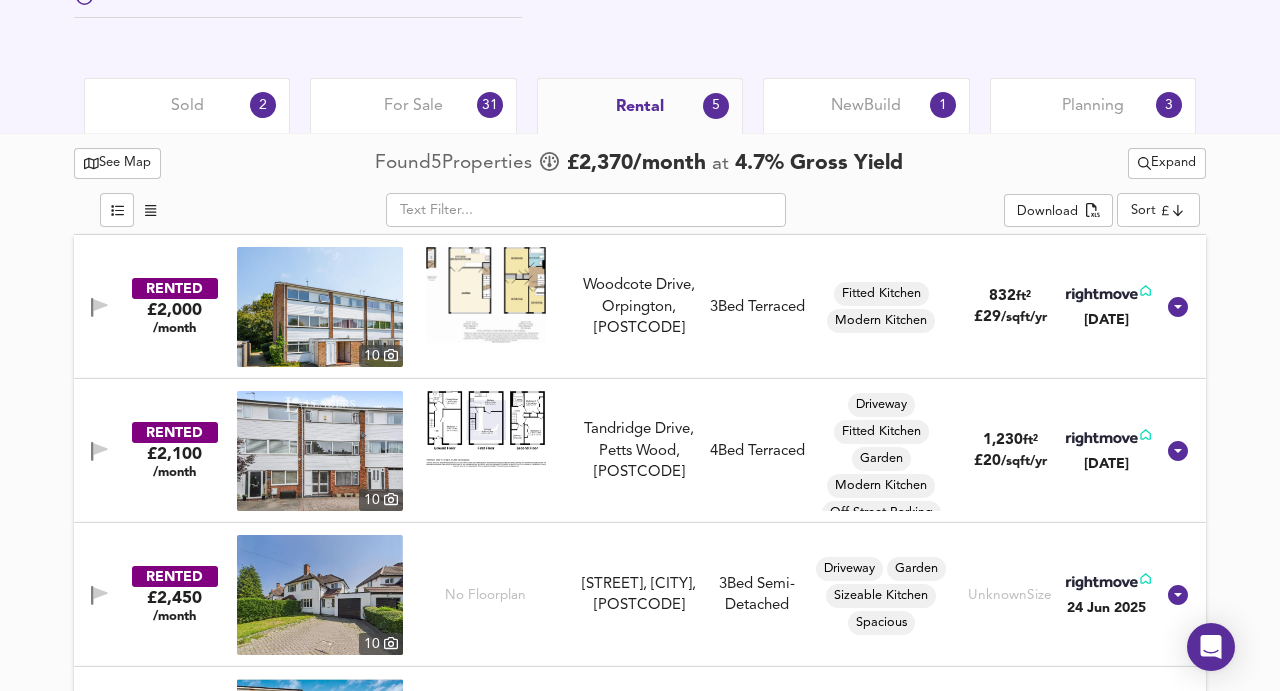 scroll, scrollTop: 906, scrollLeft: 0, axis: vertical 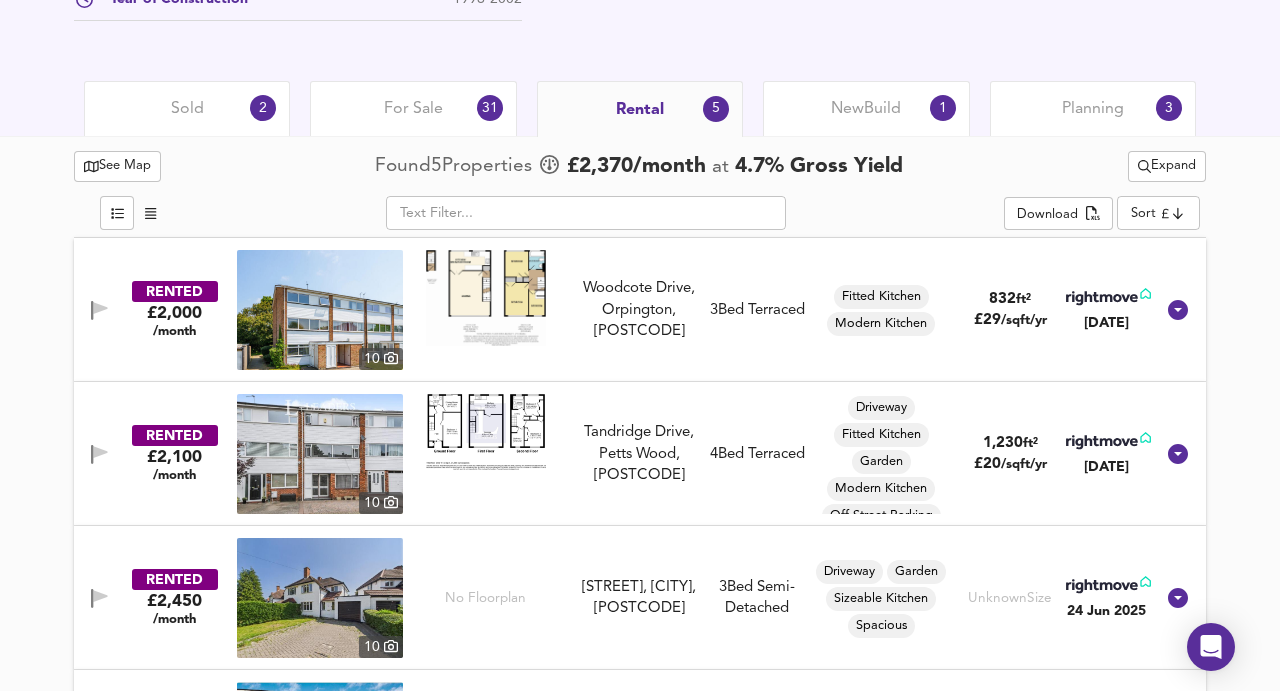 click on "New  Build 1" at bounding box center [866, 108] 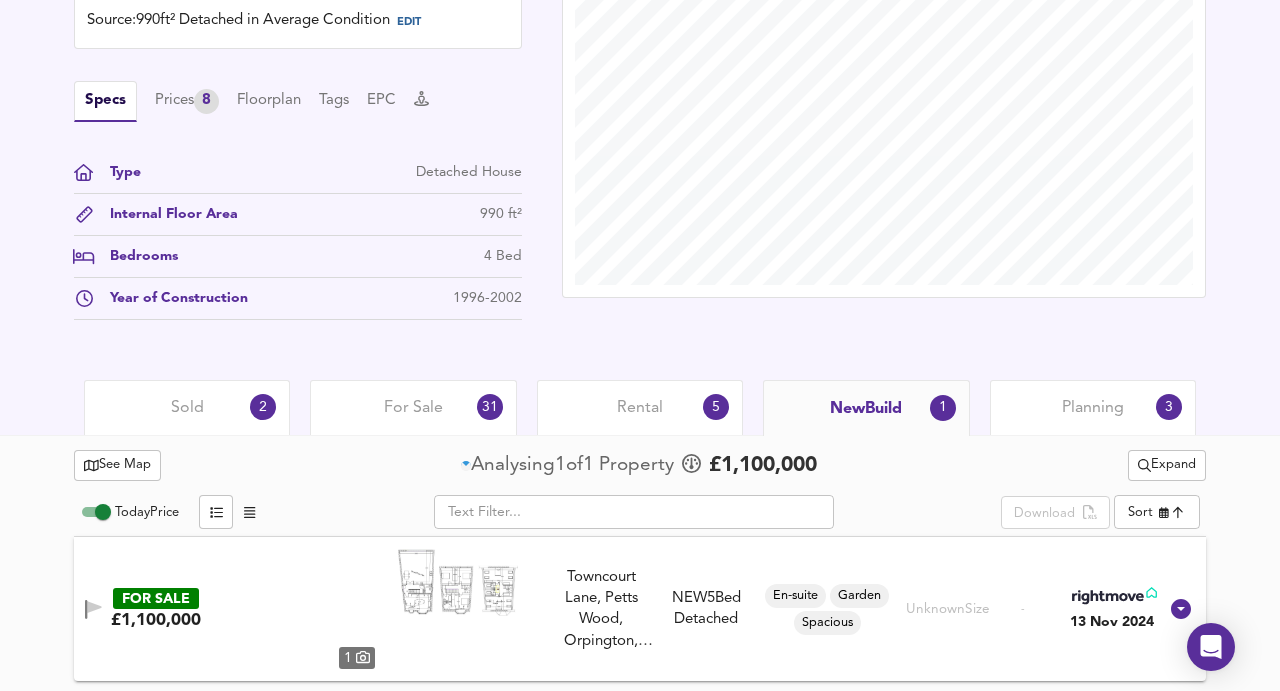scroll, scrollTop: 606, scrollLeft: 0, axis: vertical 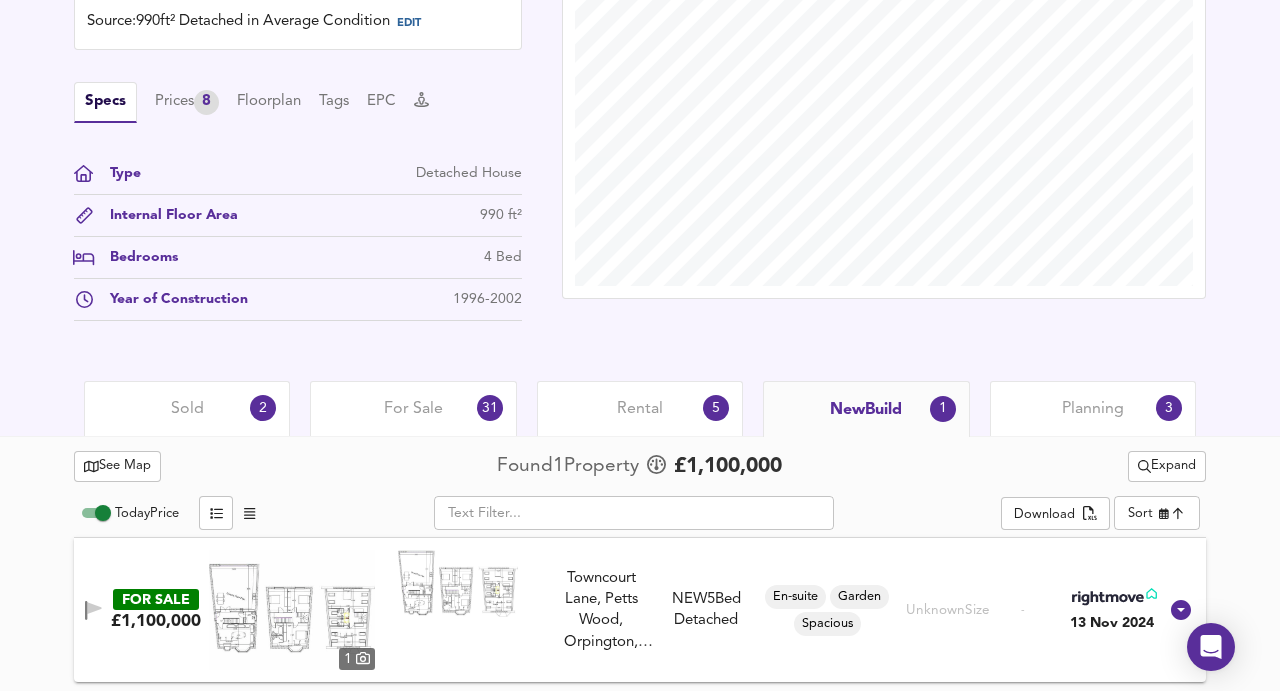 click 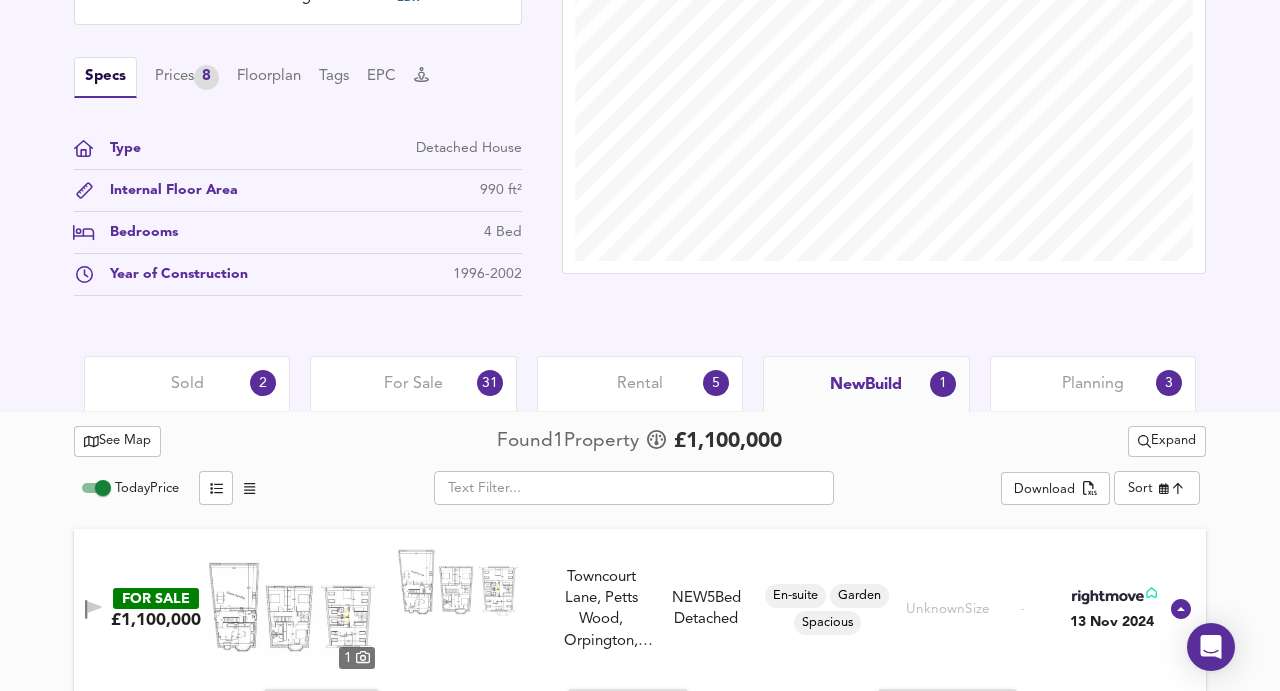 scroll, scrollTop: 652, scrollLeft: 0, axis: vertical 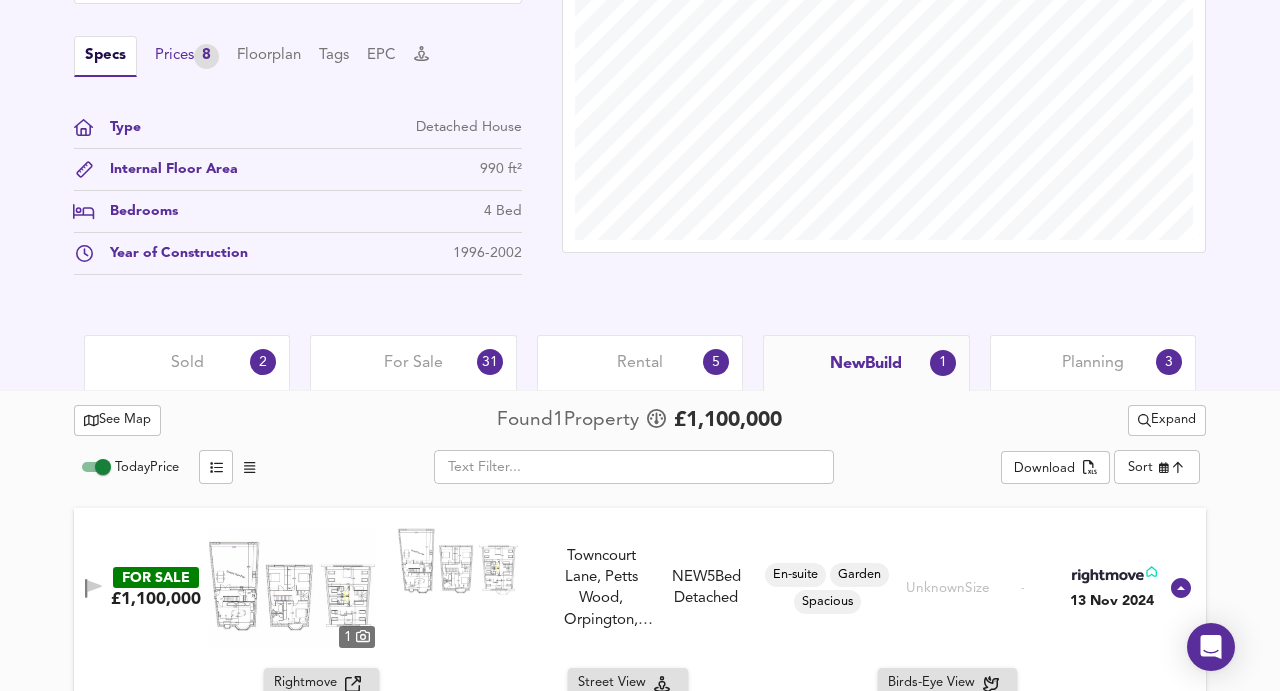 click on "Prices   8" at bounding box center (187, 56) 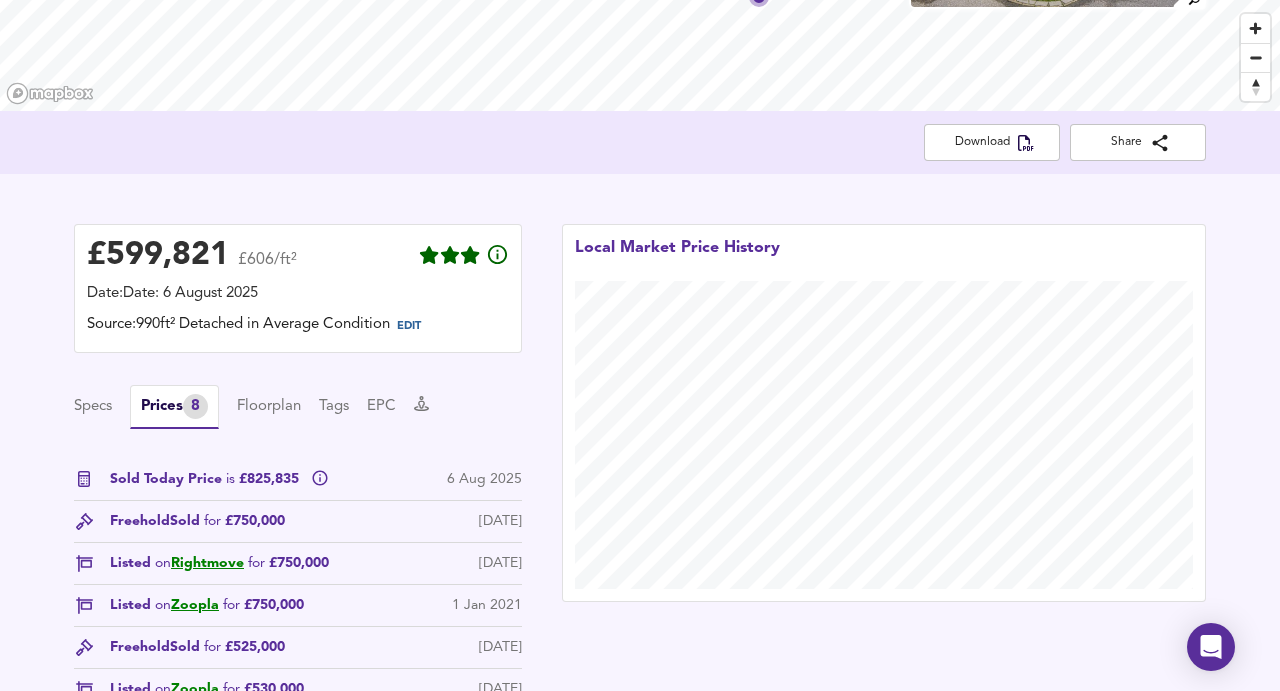 scroll, scrollTop: 273, scrollLeft: 0, axis: vertical 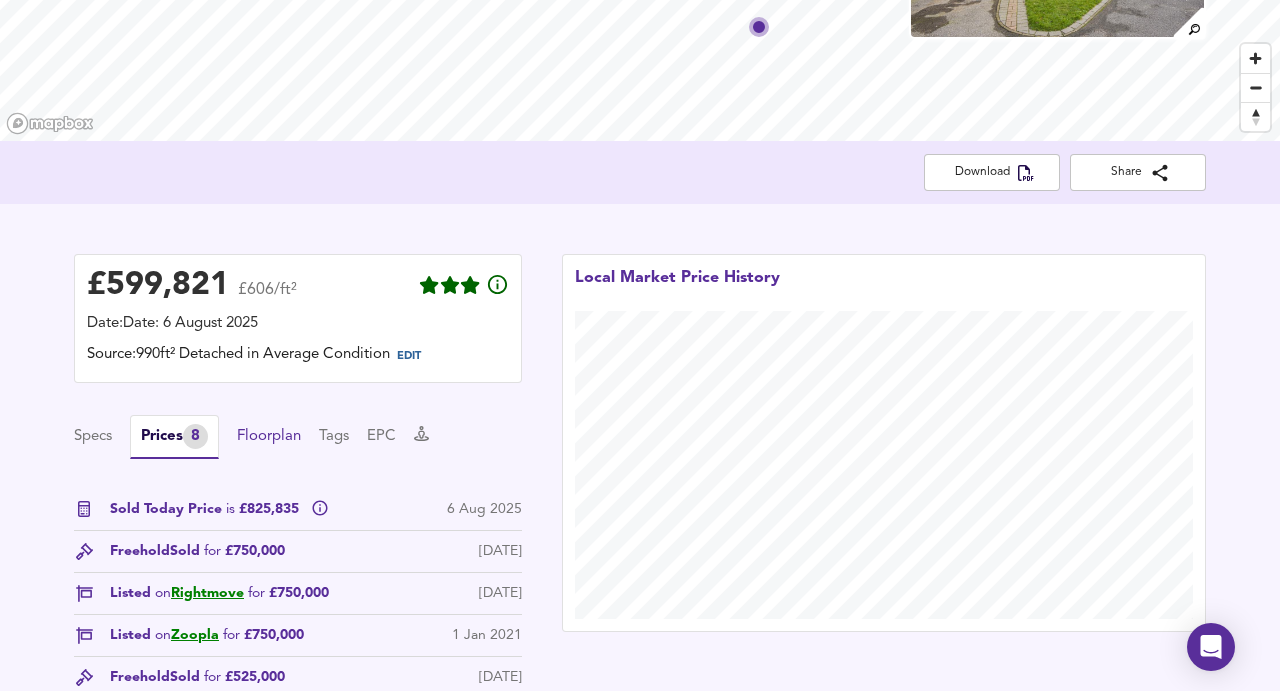 click on "Floorplan" at bounding box center (269, 437) 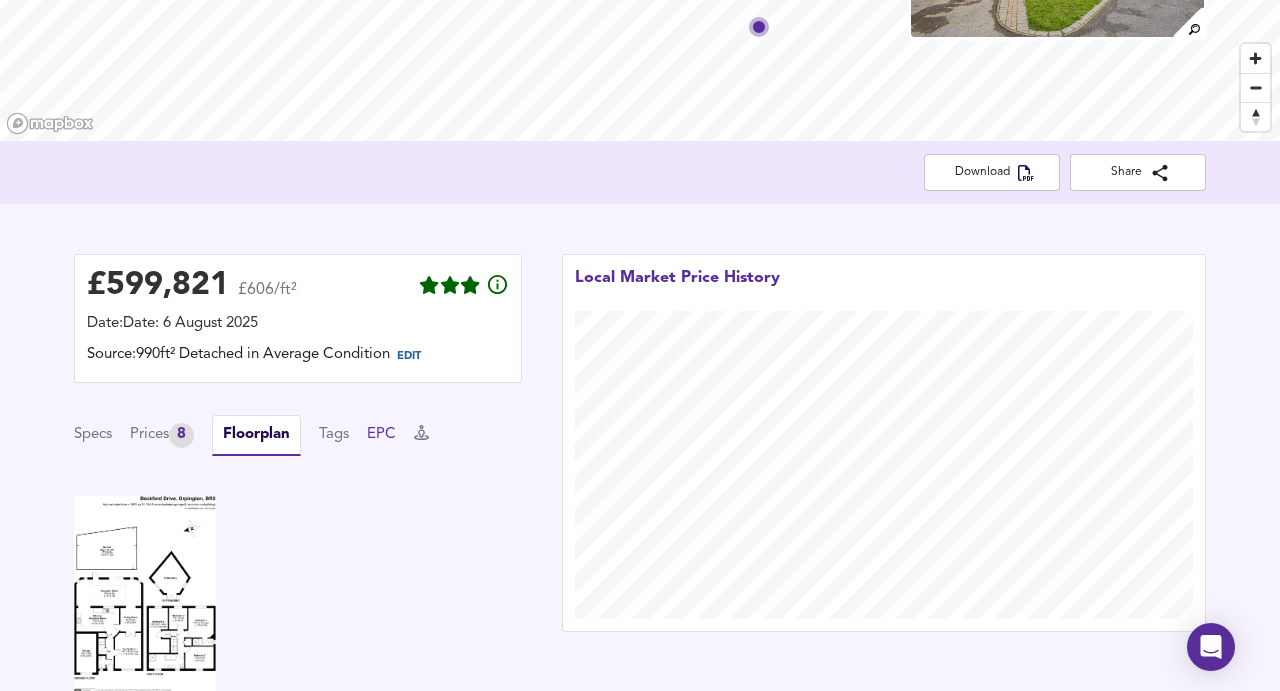 click on "EPC" at bounding box center [381, 435] 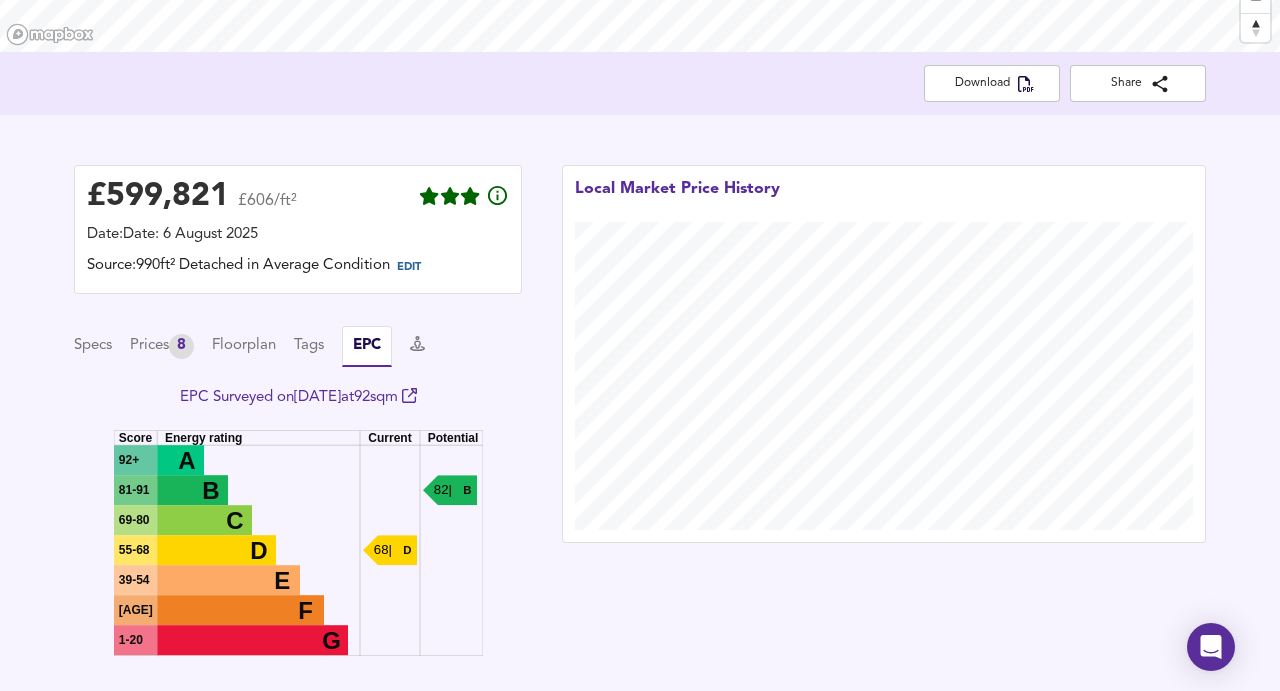 scroll, scrollTop: 361, scrollLeft: 0, axis: vertical 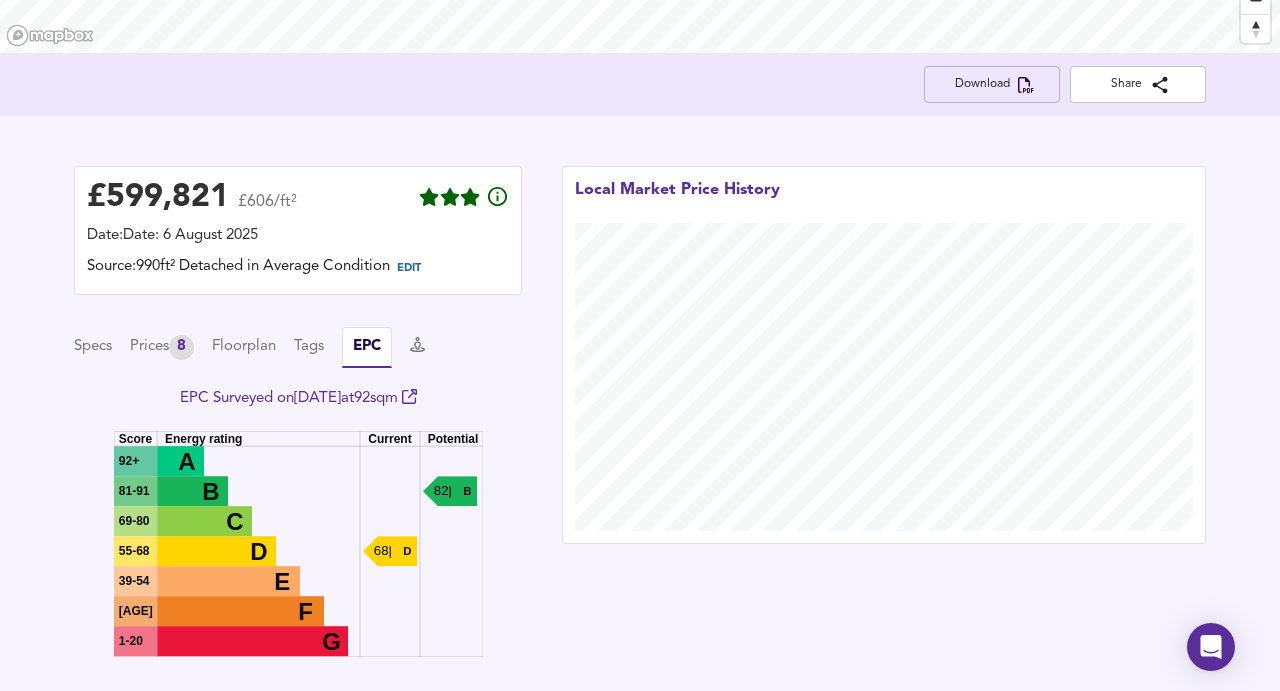 click on "Download" at bounding box center [992, 84] 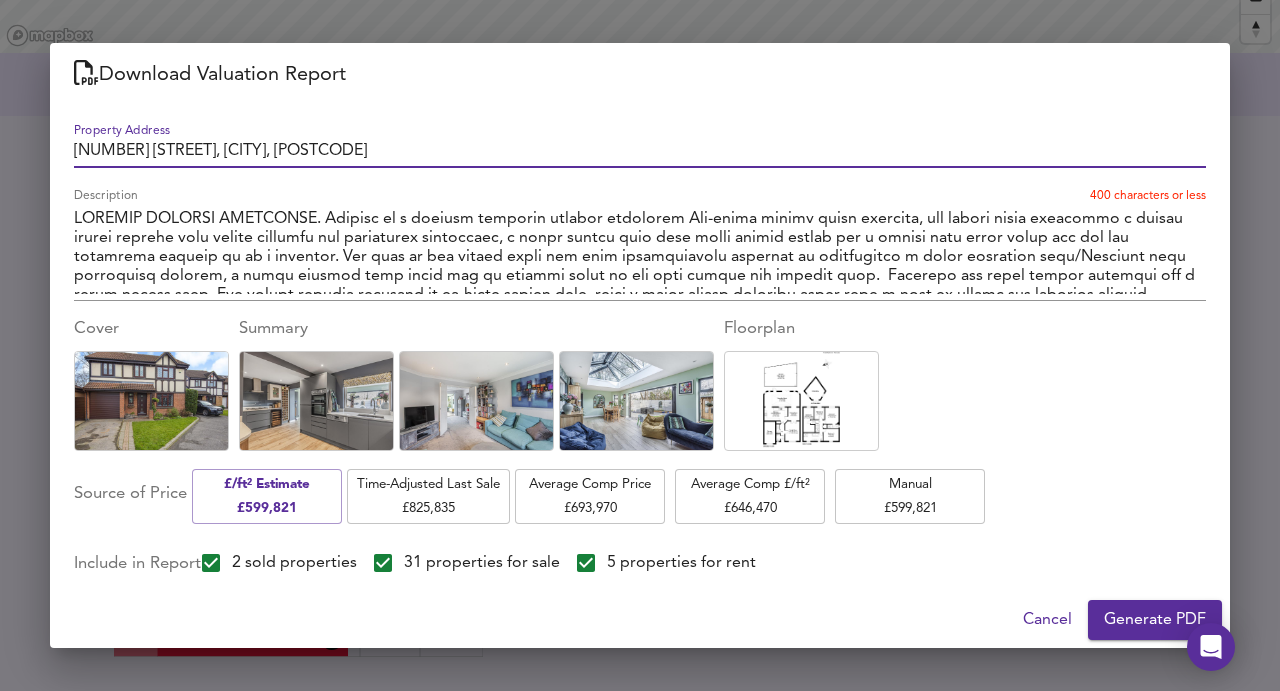 click on "Generate PDF" at bounding box center [1155, 620] 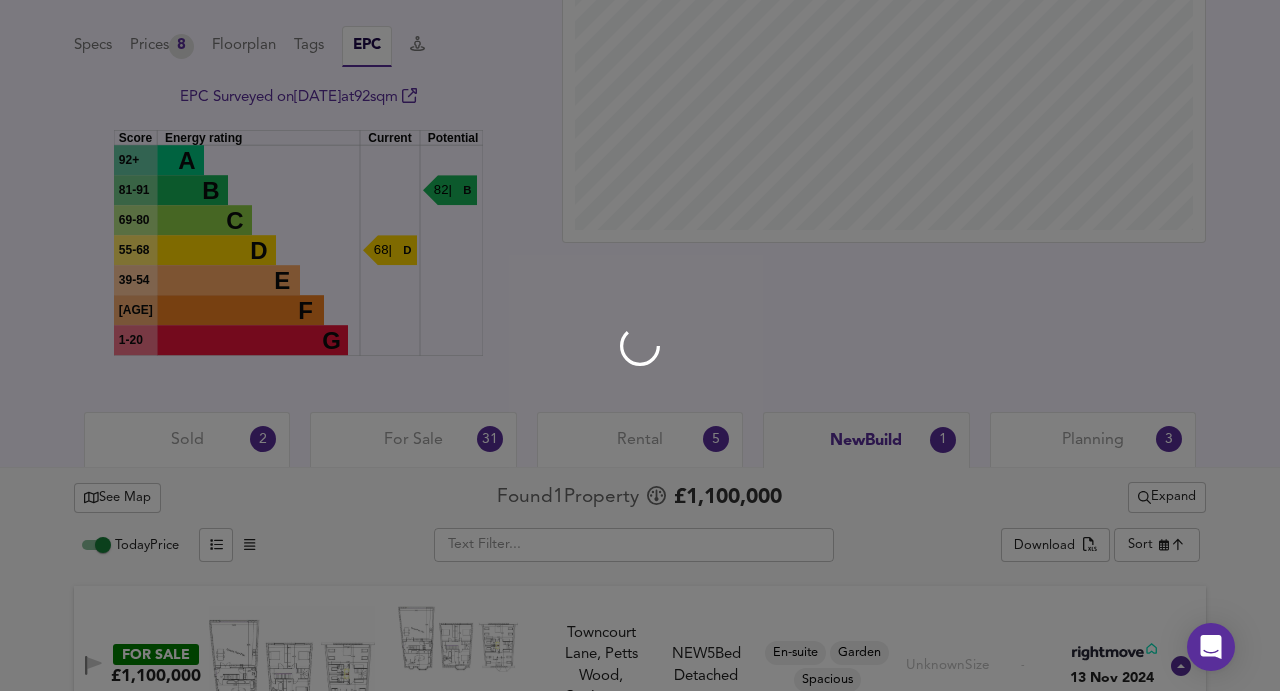 scroll, scrollTop: 1111, scrollLeft: 0, axis: vertical 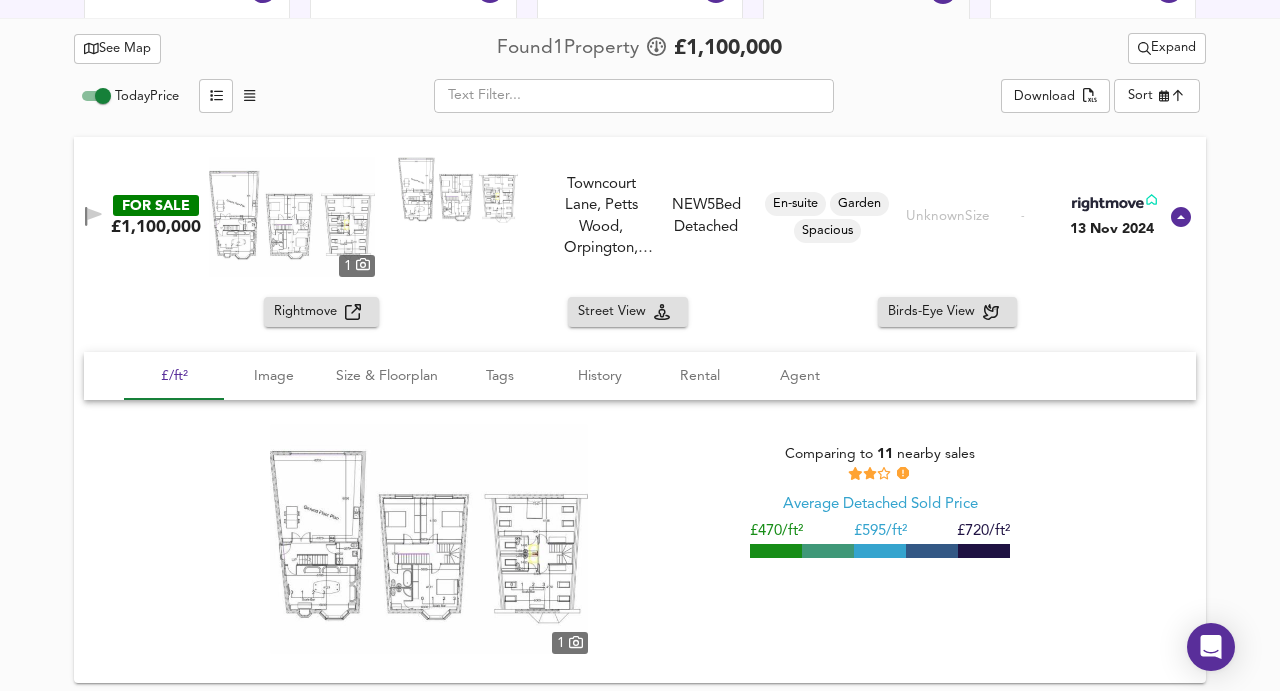 click on "See Map Found  1  Propert y     £ 1,100,000      Expand Today  Price           ​ Download   Sort   newest ​ FOR SALE £1,100,000     1     Towncourt Lane, Petts Wood, Orpington, BR5 1EJ Towncourt Lane, Petts Wood, Orpington, BR5 1EJ NEW  5  Bed   Detached En-suite Garden Spacious Unknown  Size - 13 Nov 2024 Rightmove       Street View       Birds-Eye View       £/ft² Image Size & Floorplan Tags History Rental Agent   1     Comparing to   11   nearby sales   Average Detached Sold Price £470/ft² £ 595/ft² £720/ft²   1     Unknown Size En-suite Garden Spacious 13 Nov 2024 :  Listed for  £ 1,100,000 You can find average rental prices for  BR5  on   Home.co.uk Browne Estates - Bromley 020 3856 4254" at bounding box center (640, 356) 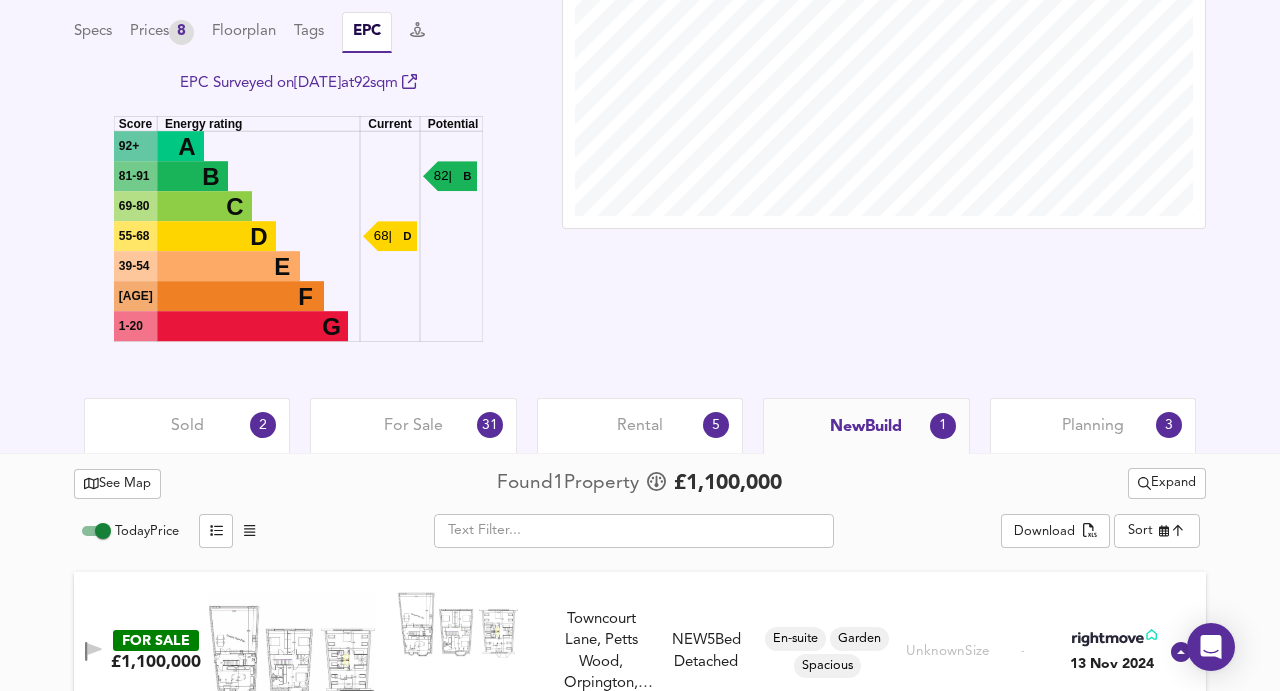 scroll, scrollTop: 0, scrollLeft: 0, axis: both 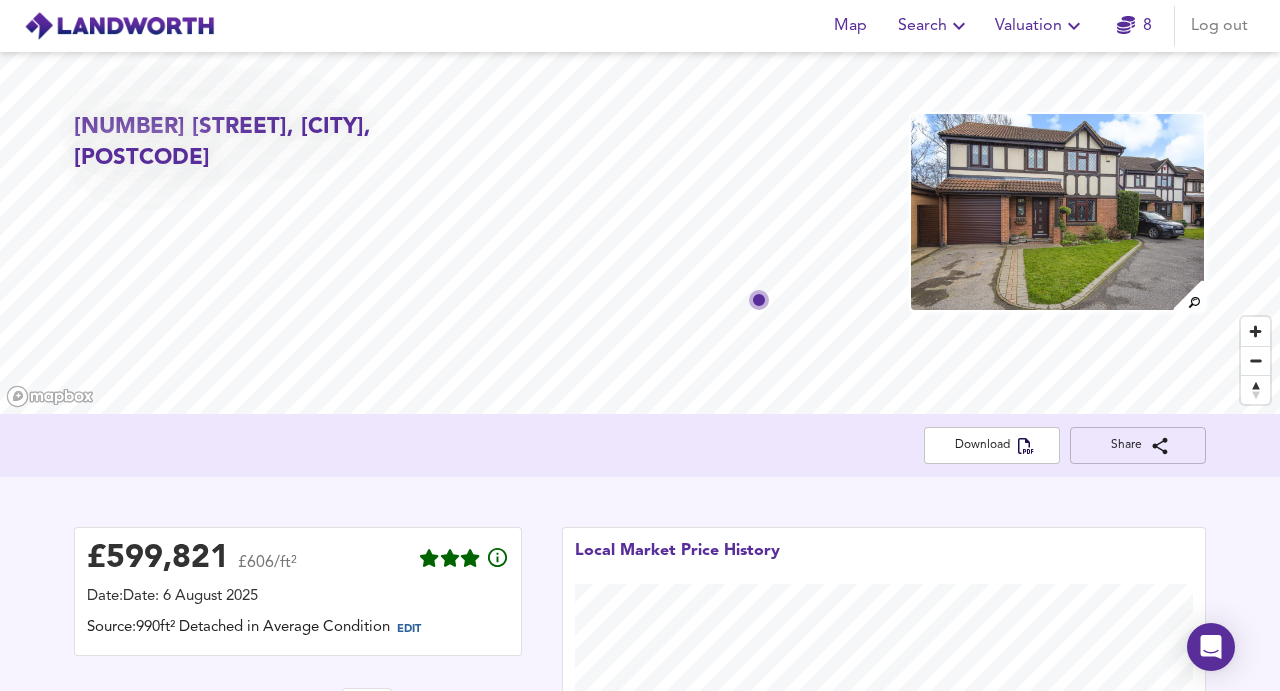 click on "Share" at bounding box center (1138, 445) 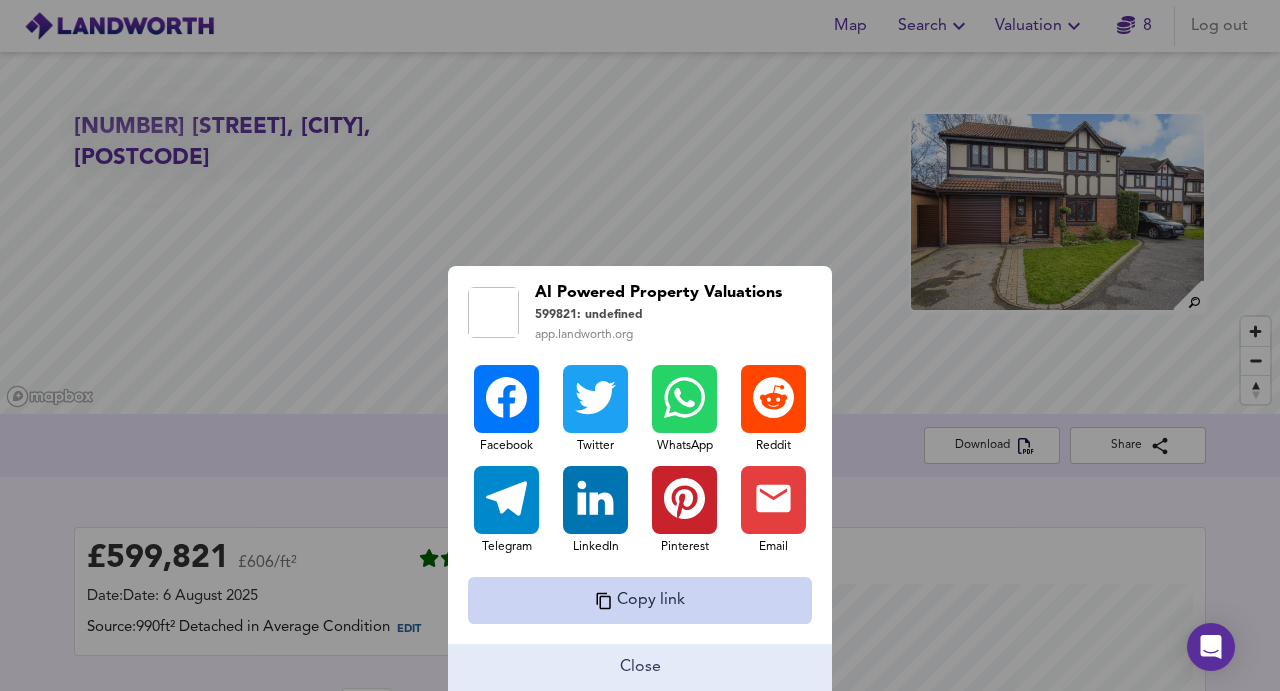 click on "Copy link" at bounding box center [640, 600] 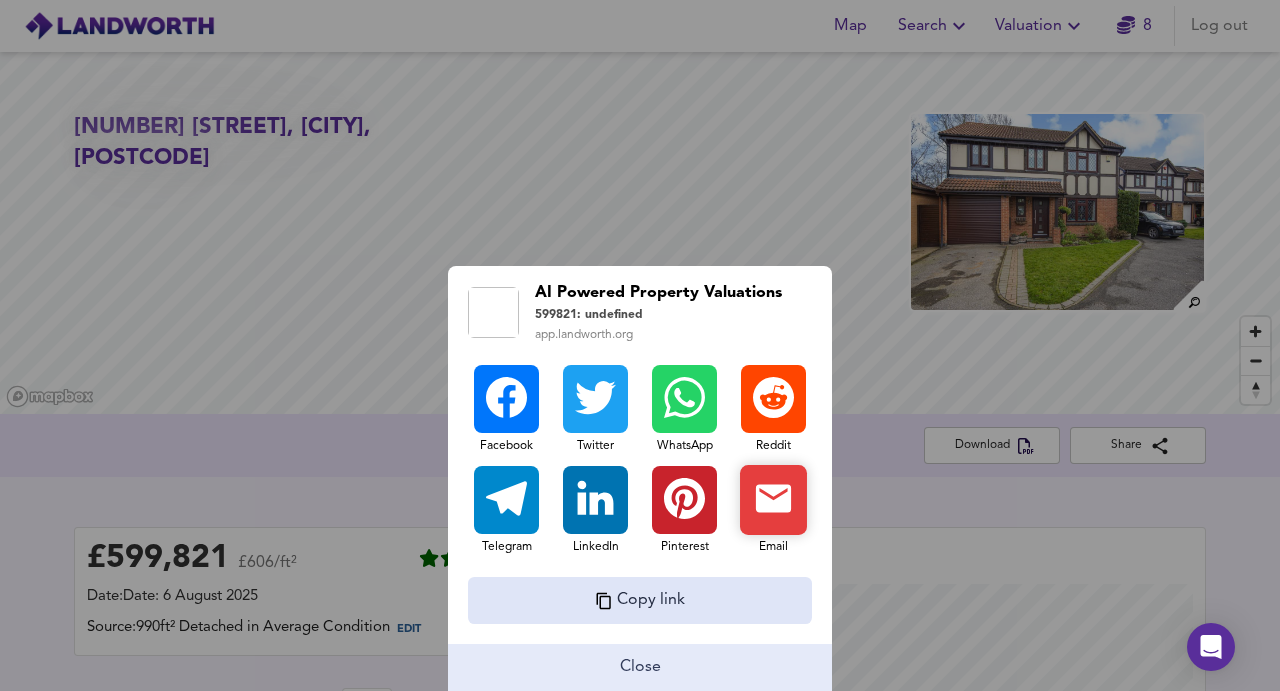 click 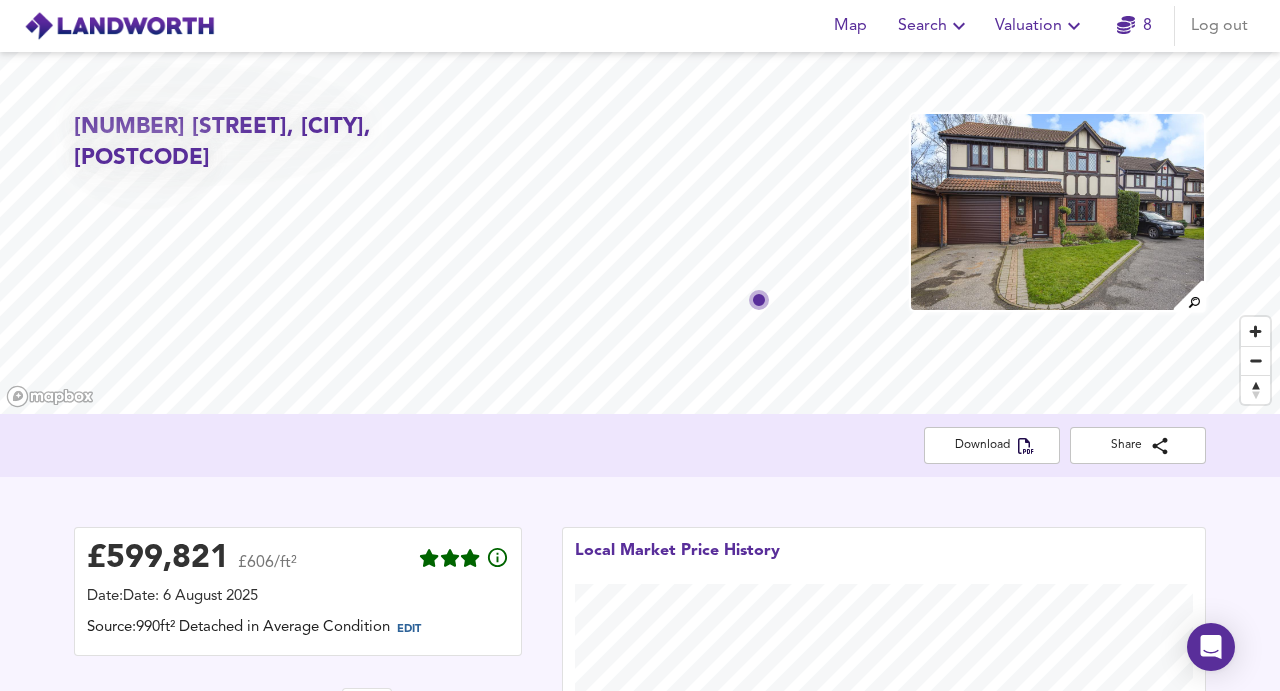 click on "£ 599,821   £606/ft²   Date:  6 August 2025 Source:  990ft² Detached in Average Condition EDIT Specs Prices   8 Floorplan Tags EPC EPC Surveyed on  15 Oct 2014  at  92 sqm   Energy efficiency chart This property’s current energy rating is  D  with a score of  68 . It has a potential energy rating of   B  with a score of  82 . A B C D E F G 92+ 81-91 69-80 55-68 39-54 21-38 1-20 Score Energy rating Current Potential 68  | D 82  | B   Local Market Price History" at bounding box center (640, 775) 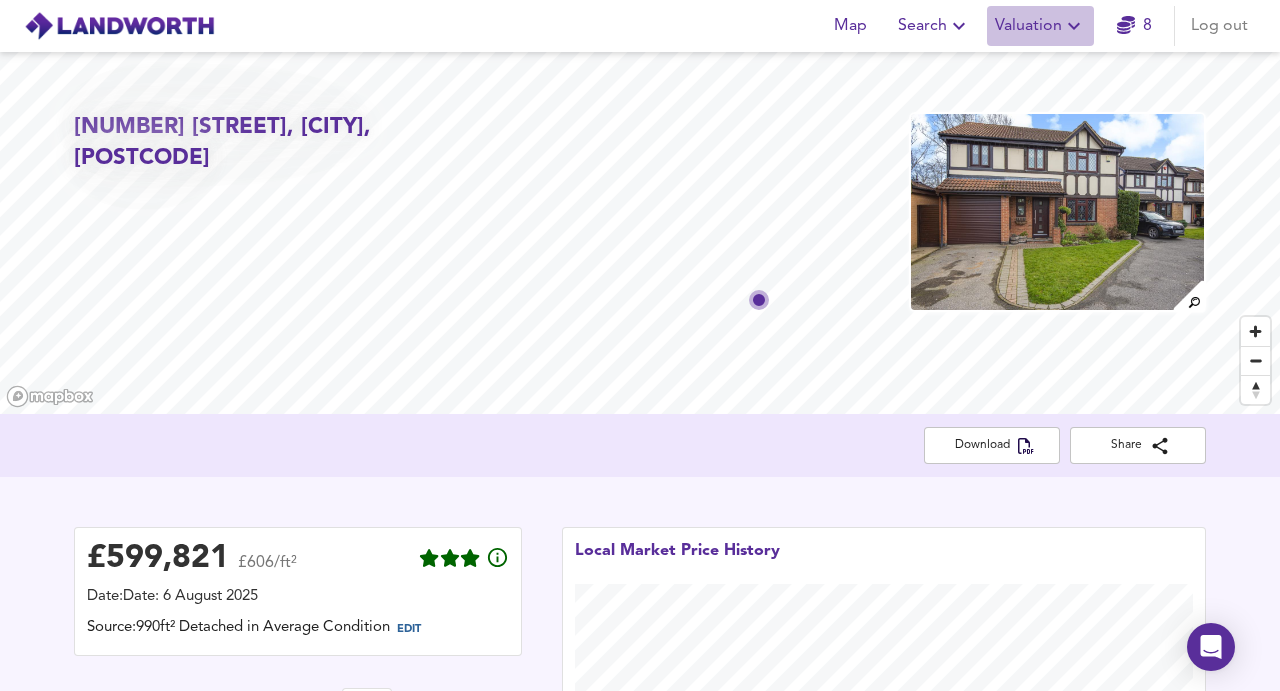 click 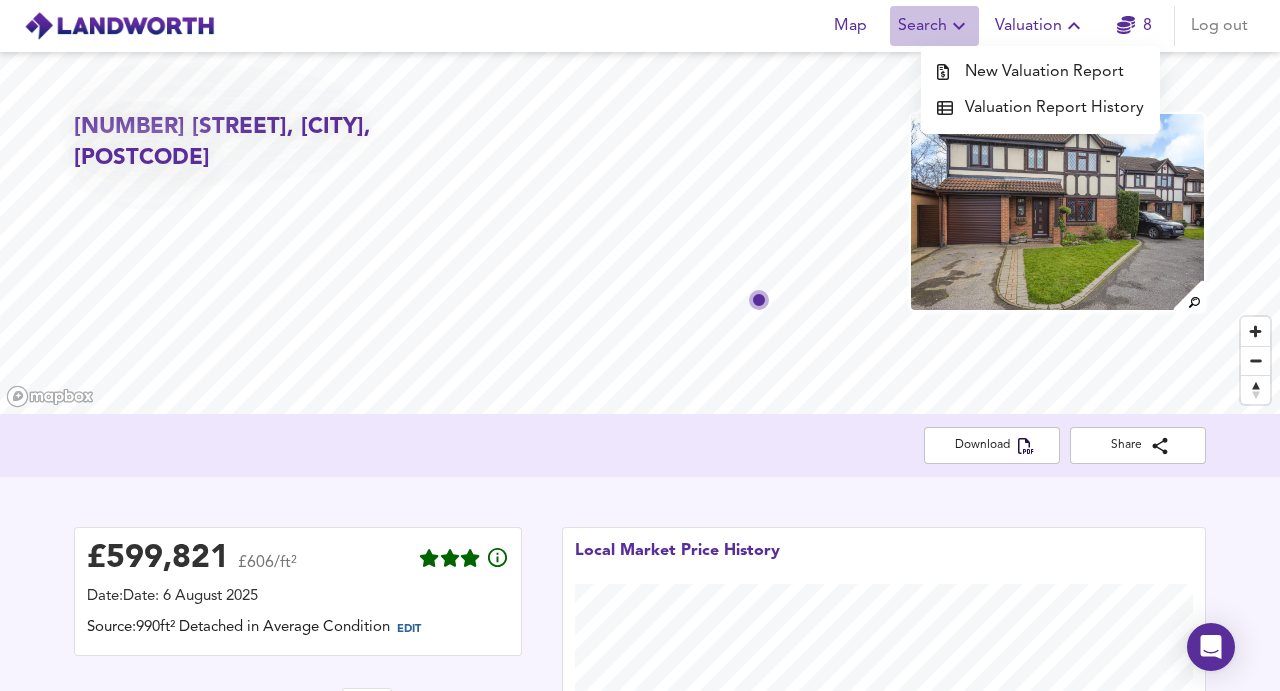 click on "Search" at bounding box center [934, 26] 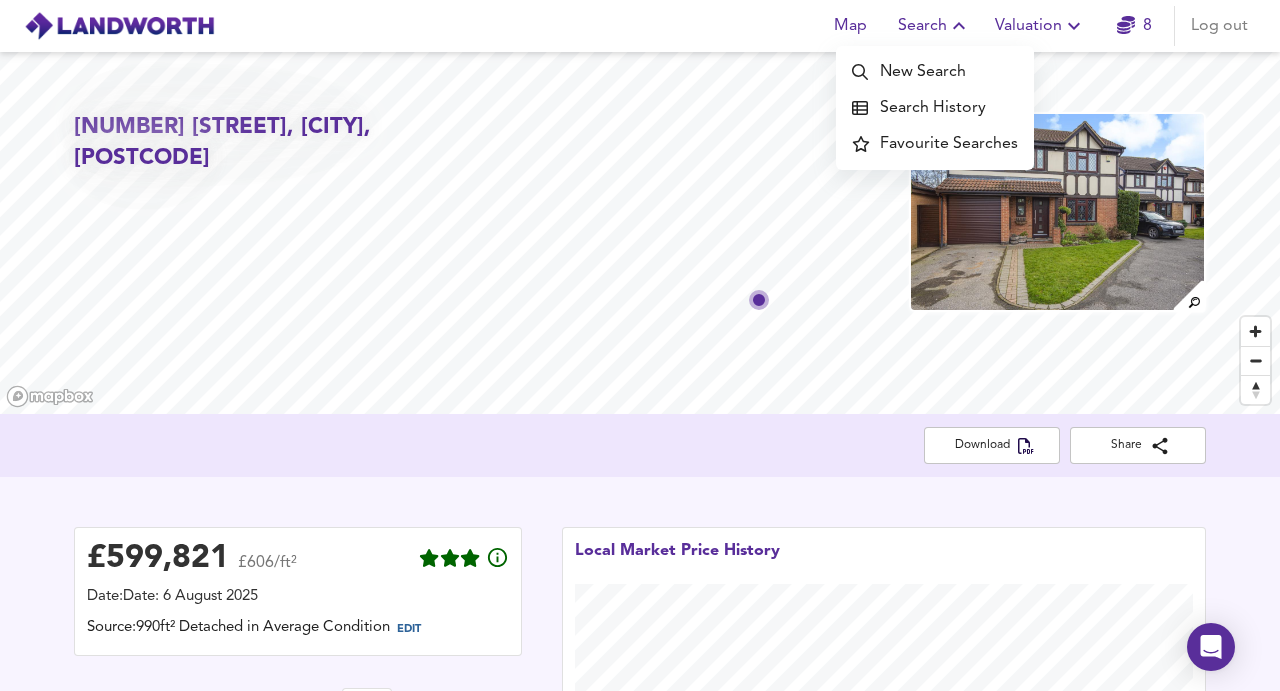 click on "Search History" at bounding box center [935, 108] 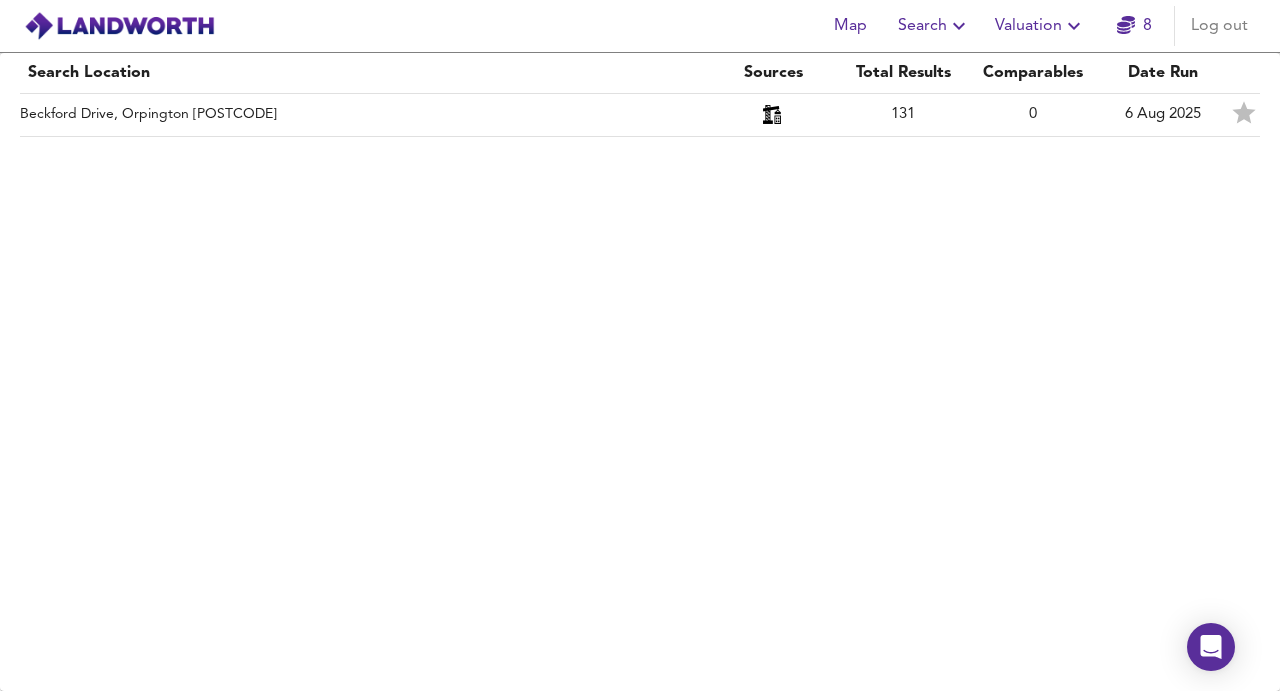 click on "Map" at bounding box center (850, 26) 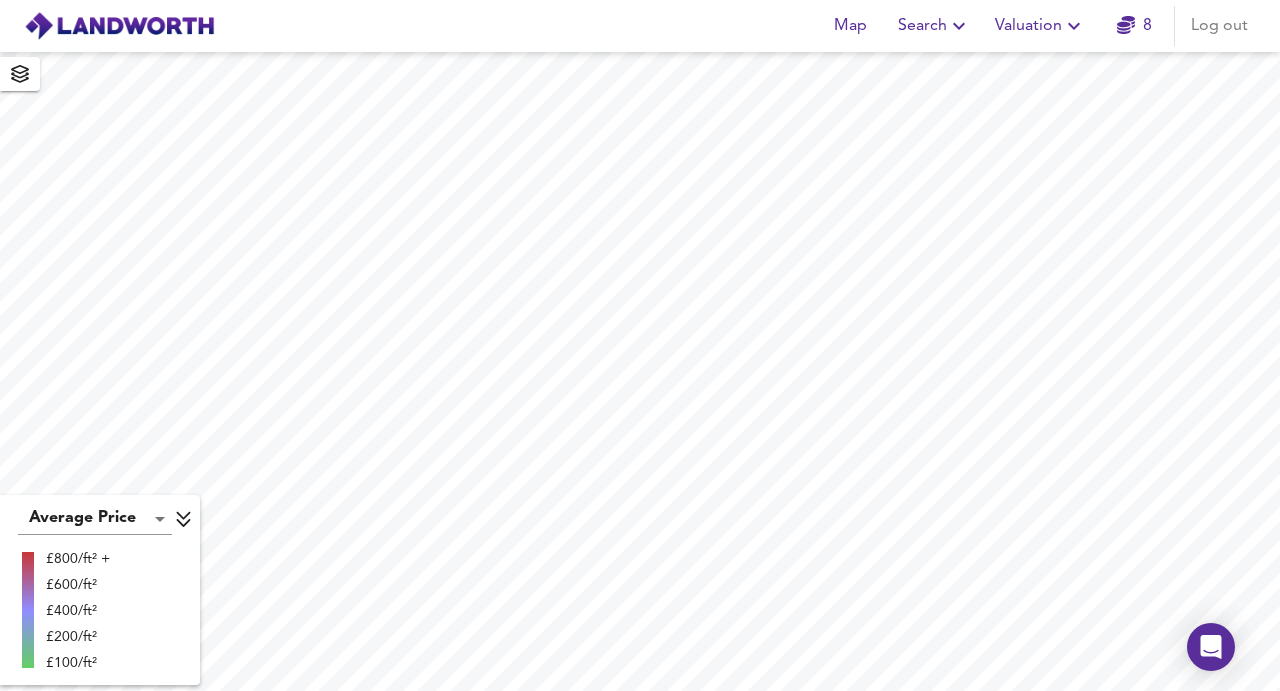 click 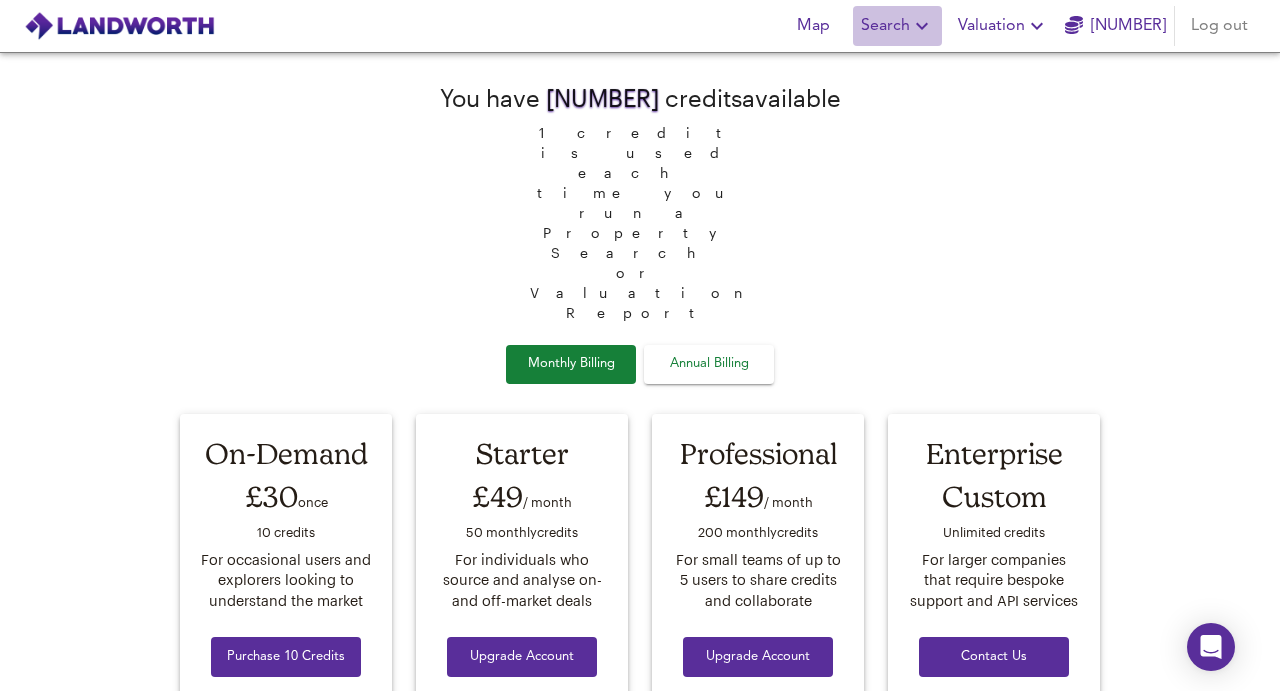 click on "Search" at bounding box center [897, 26] 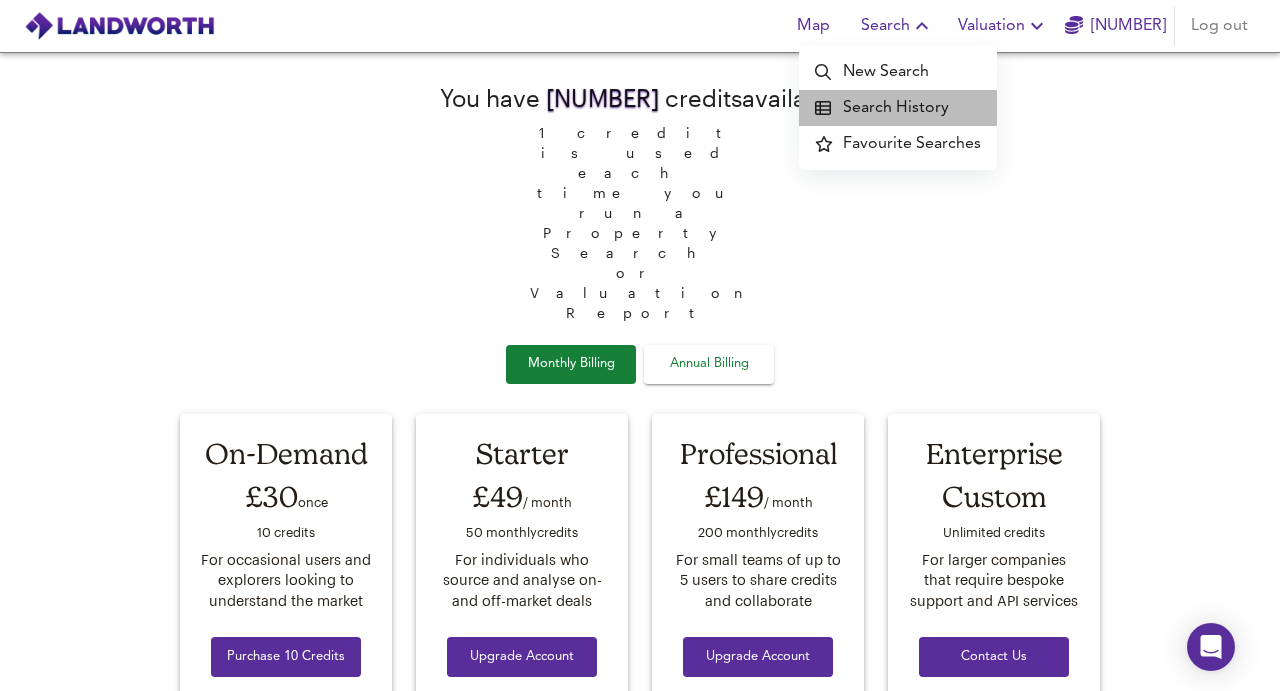 click on "Search History" at bounding box center (898, 108) 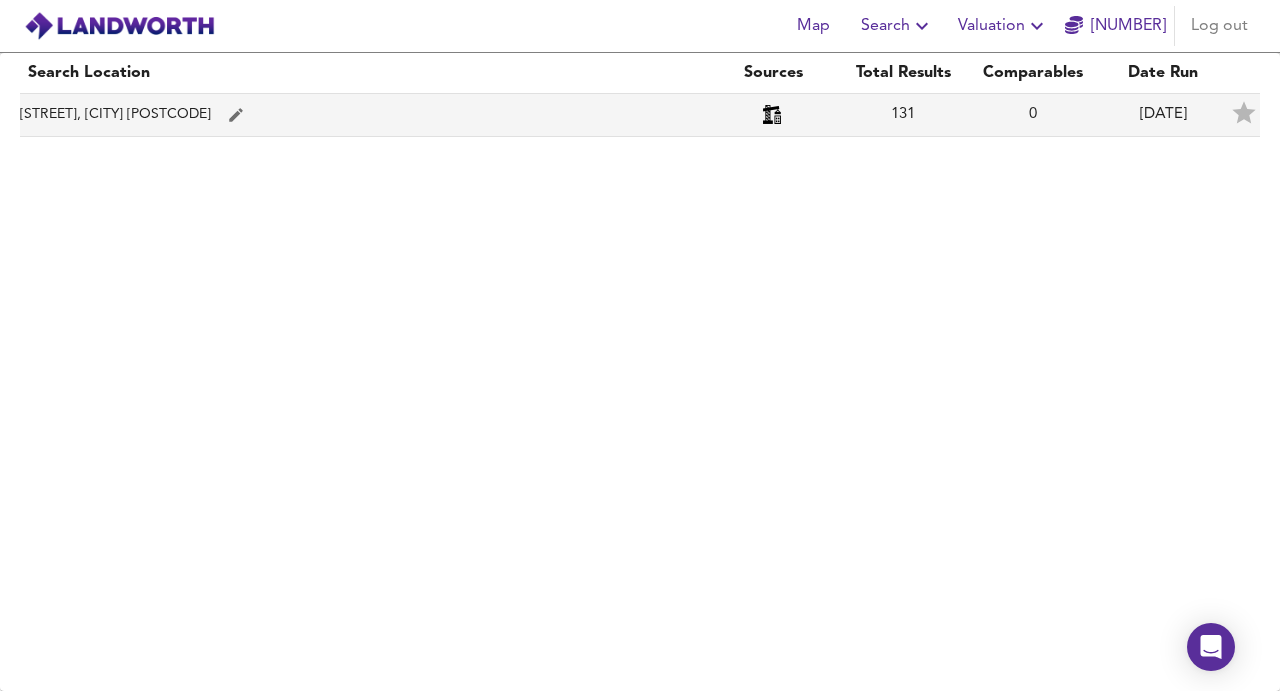 click on "[STREET], [CITY] [POSTCODE]" at bounding box center (364, 115) 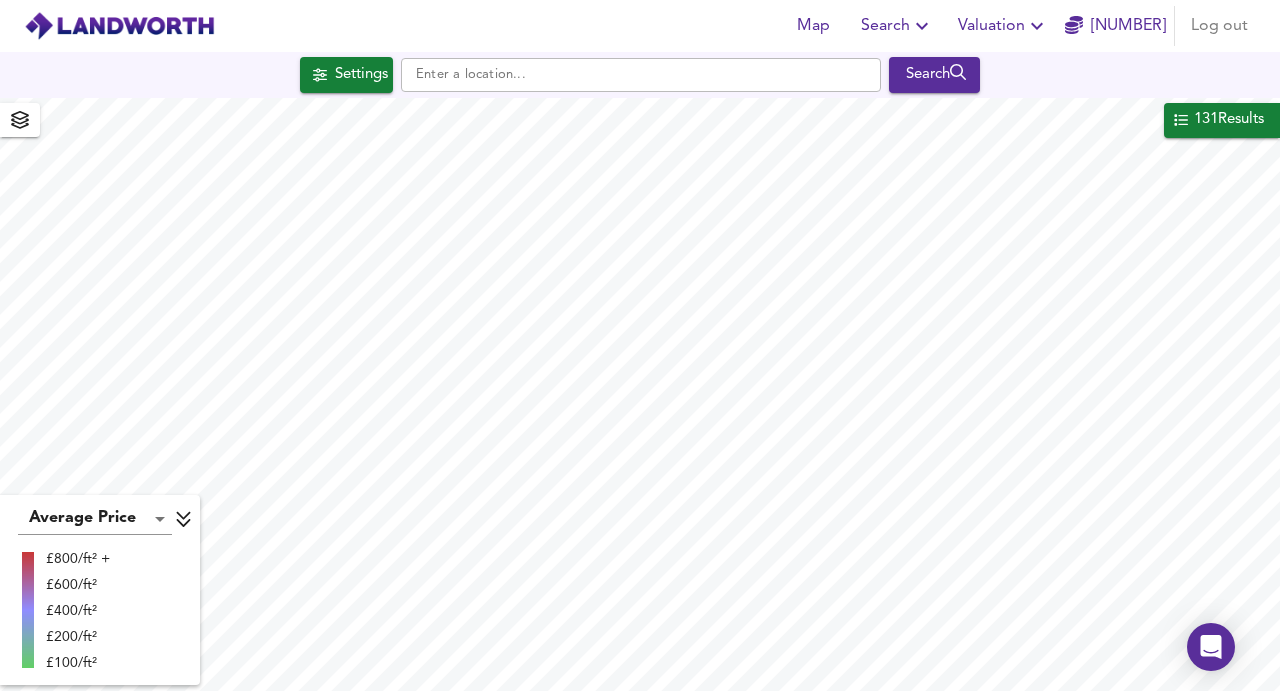 click on "131 Results" at bounding box center (1229, 120) 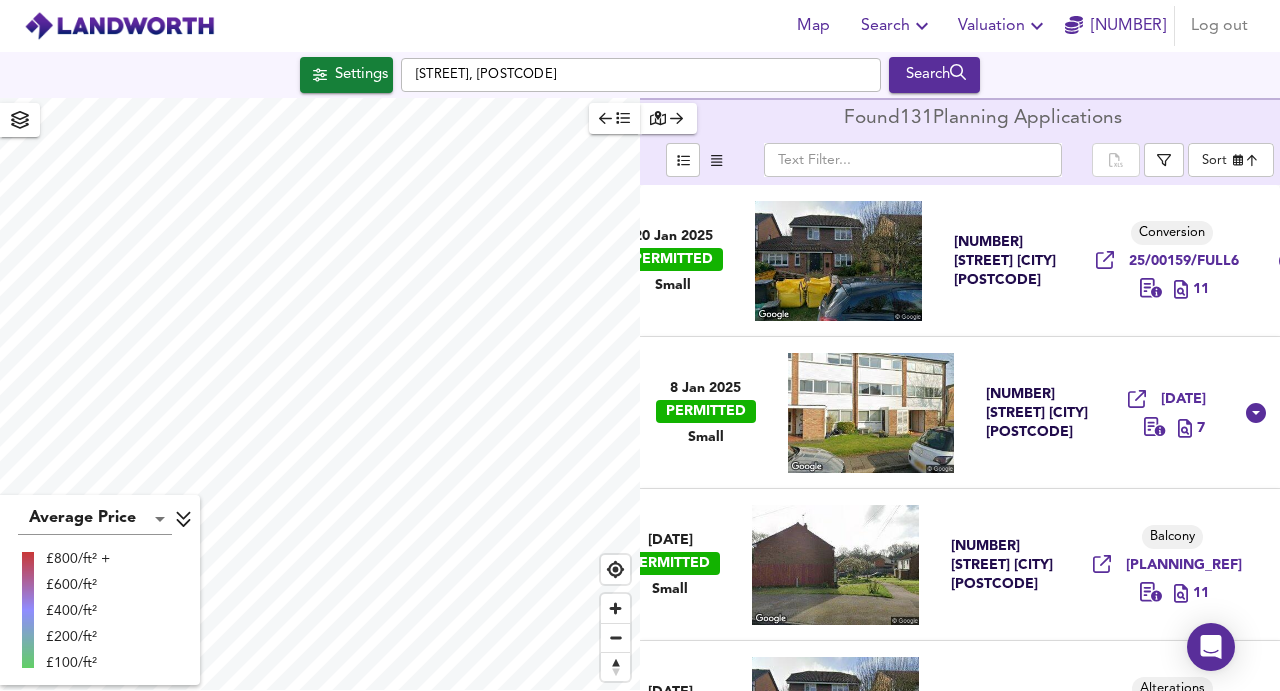 click 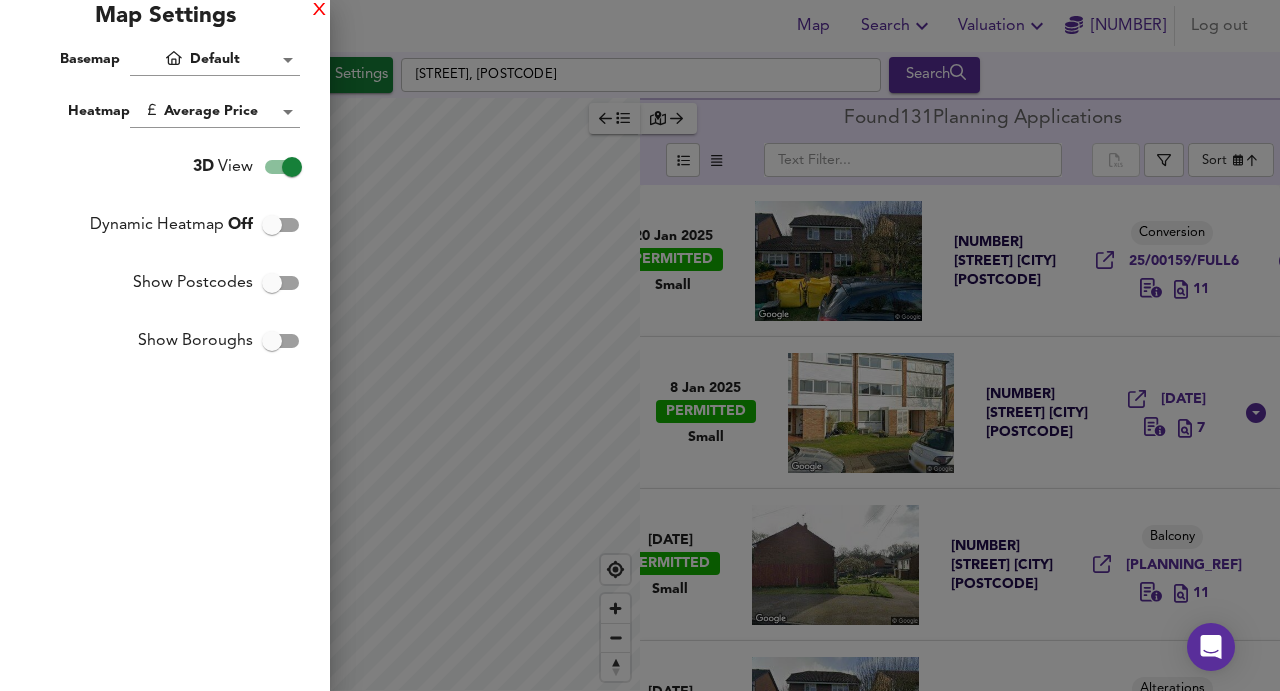 click on "X" at bounding box center [319, 11] 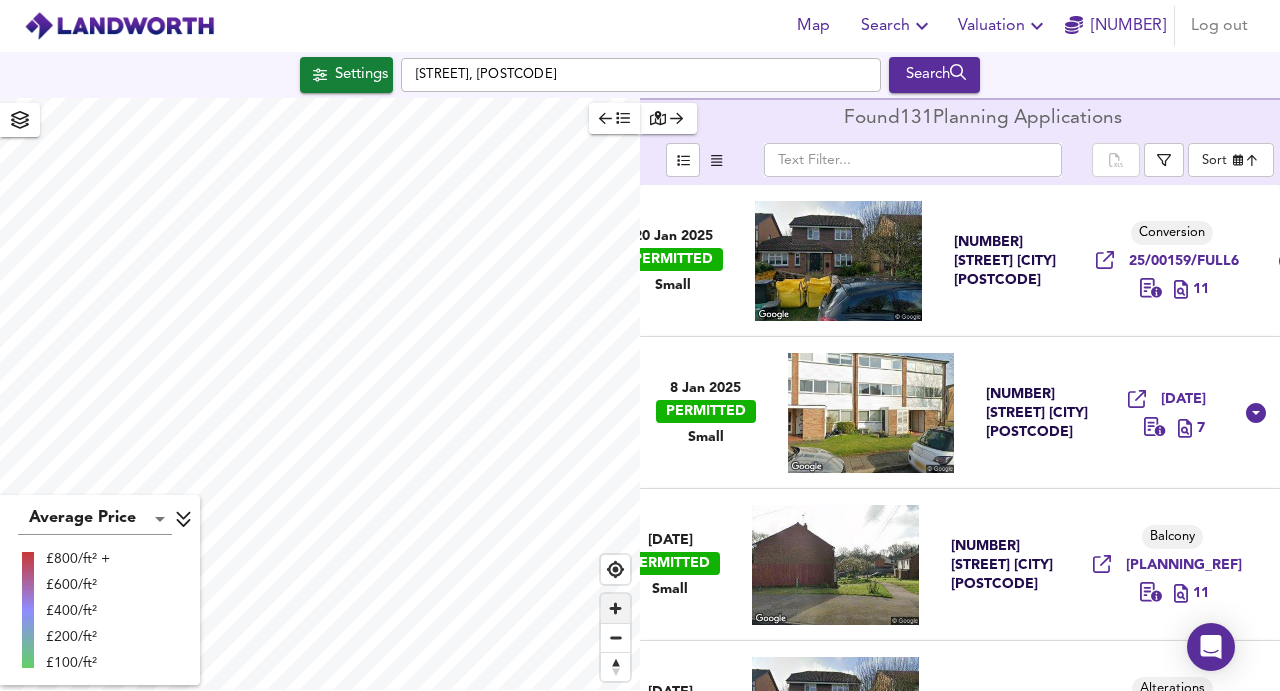 click at bounding box center [615, 608] 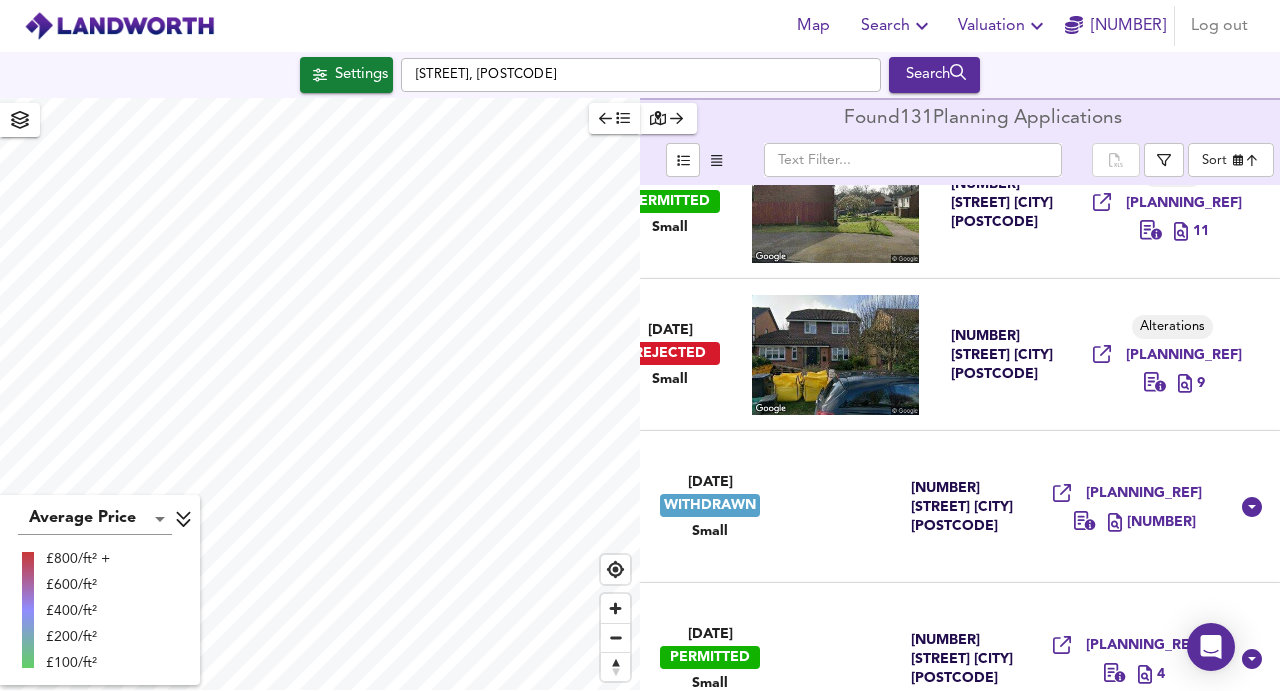 scroll, scrollTop: 550, scrollLeft: 0, axis: vertical 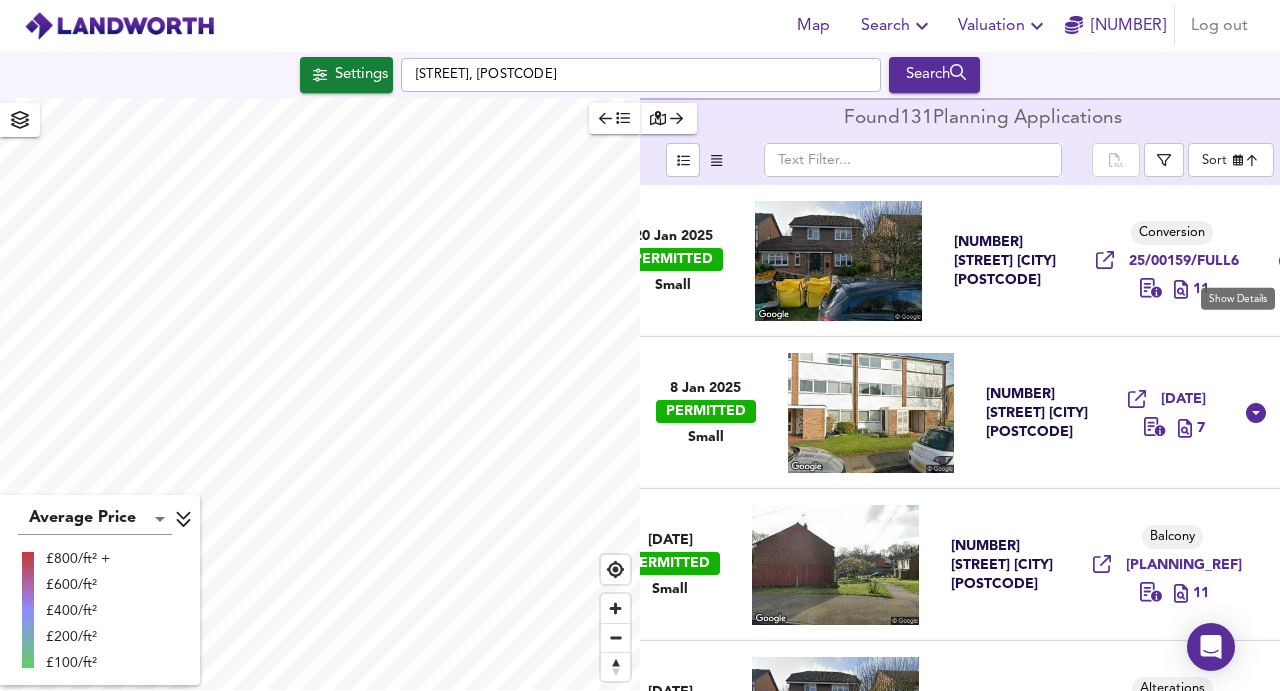 click 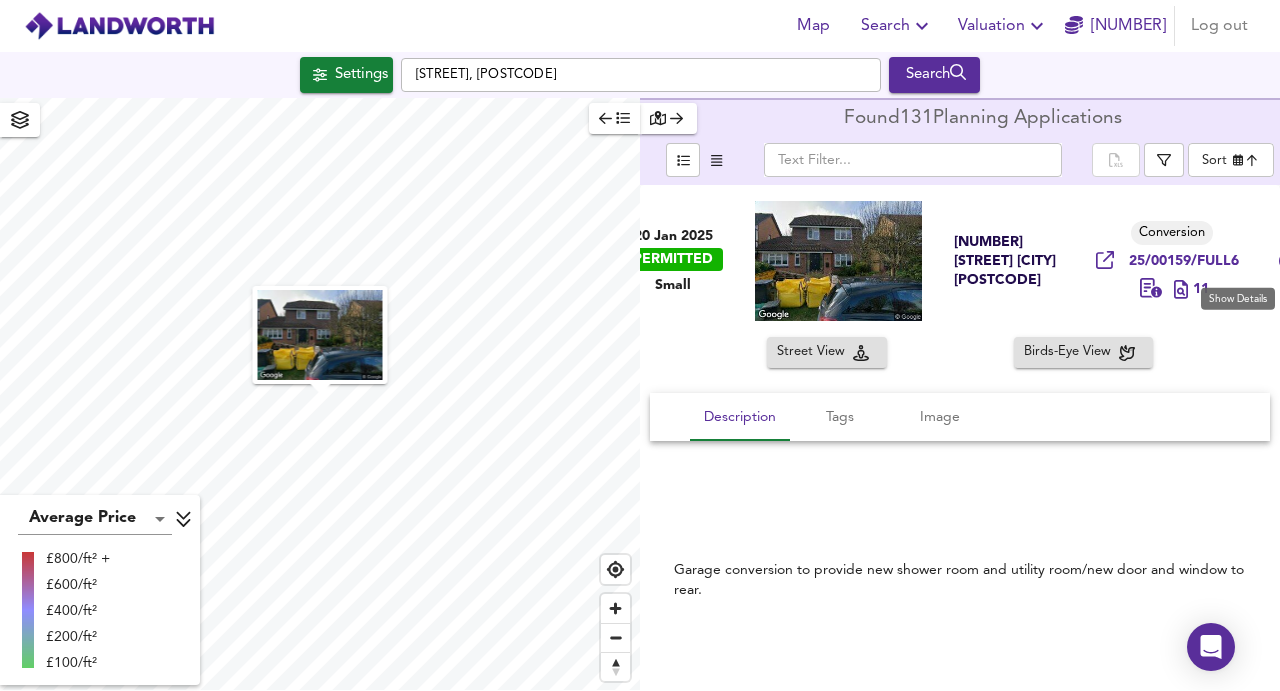 click 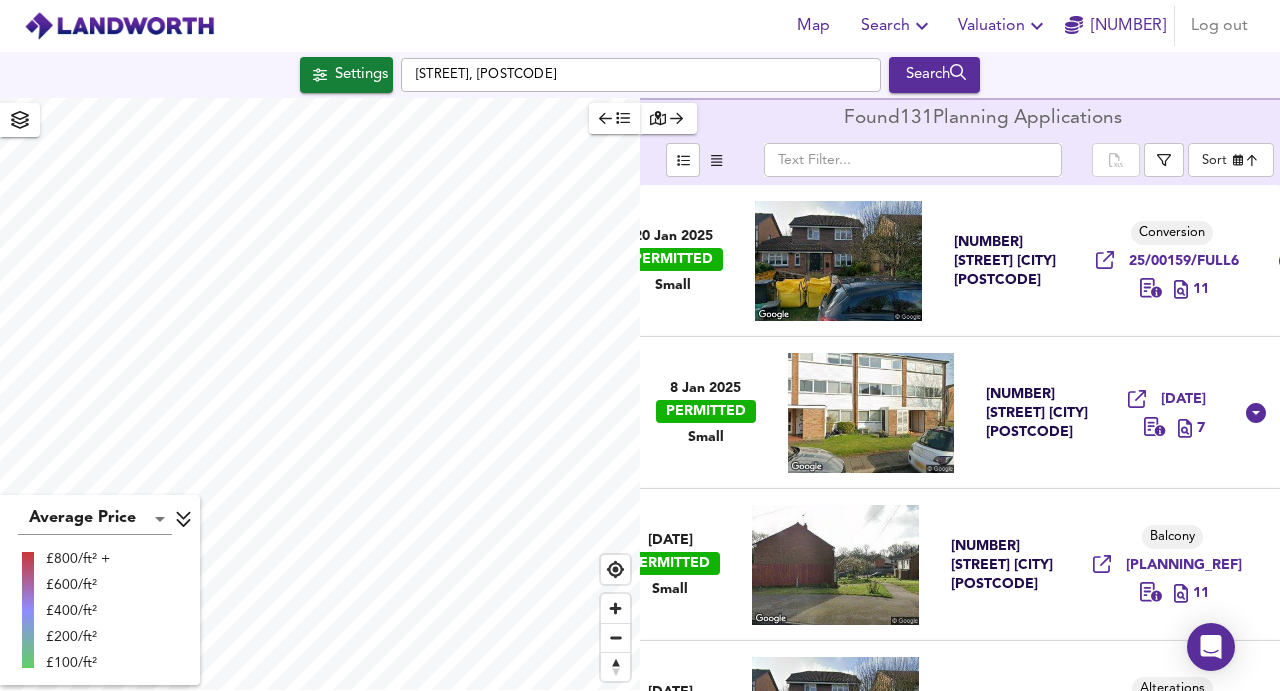click 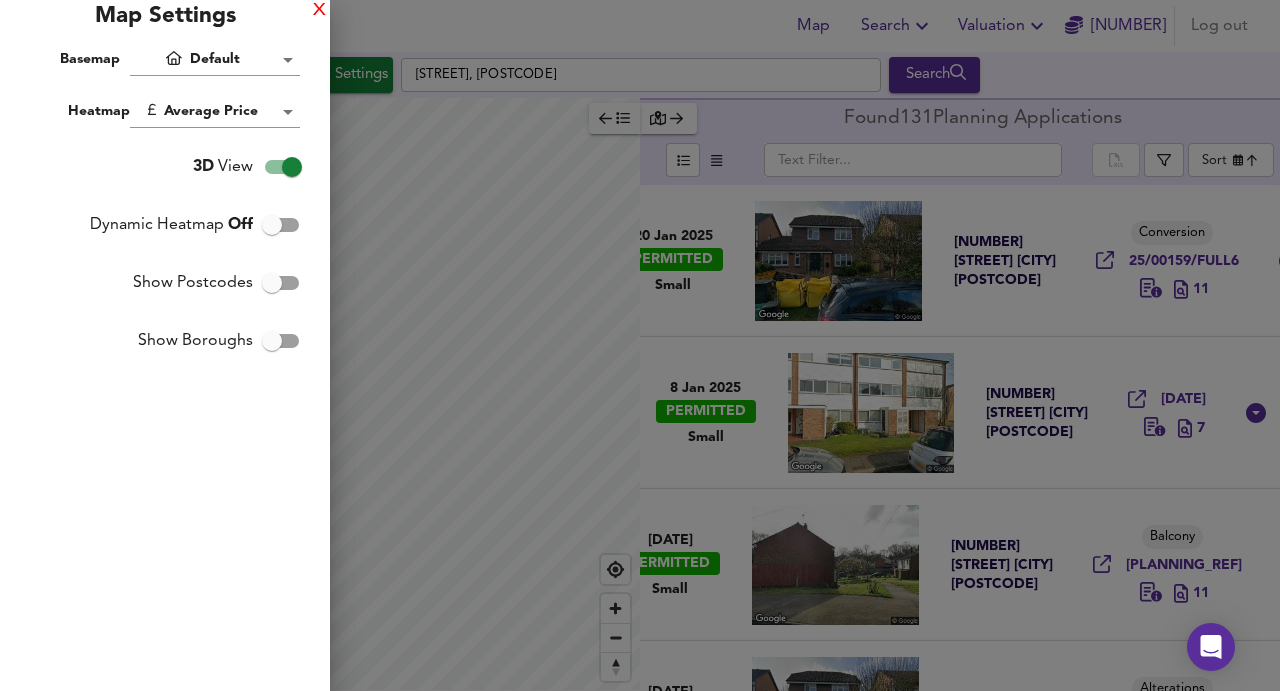 click on "X" at bounding box center (319, 11) 